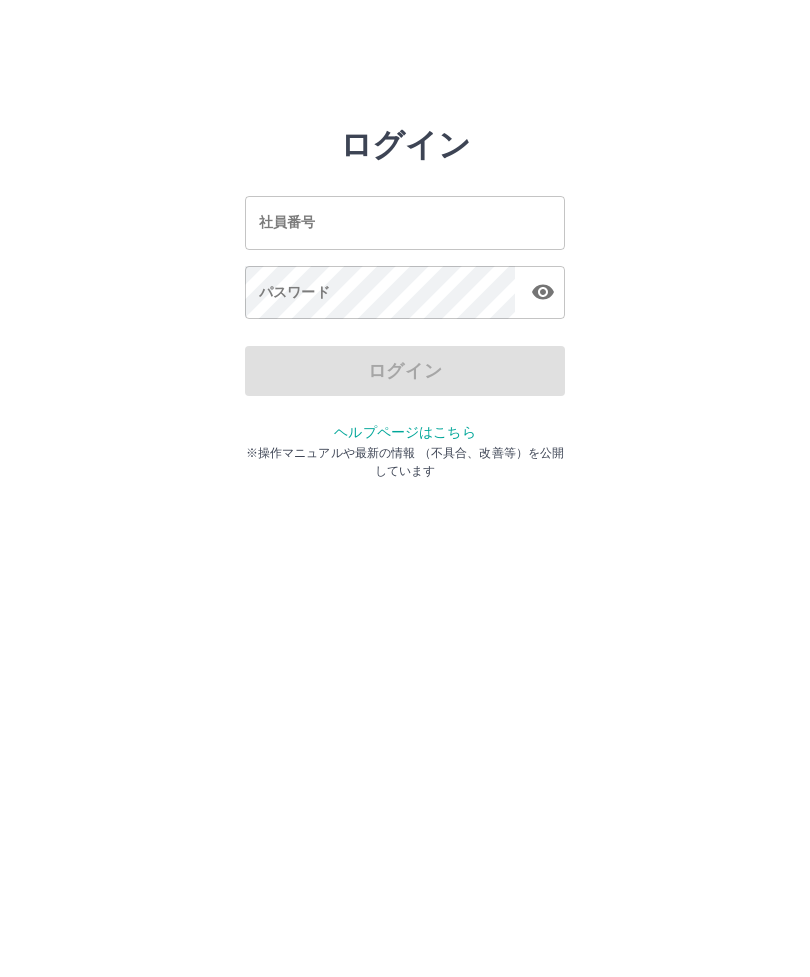 scroll, scrollTop: 0, scrollLeft: 0, axis: both 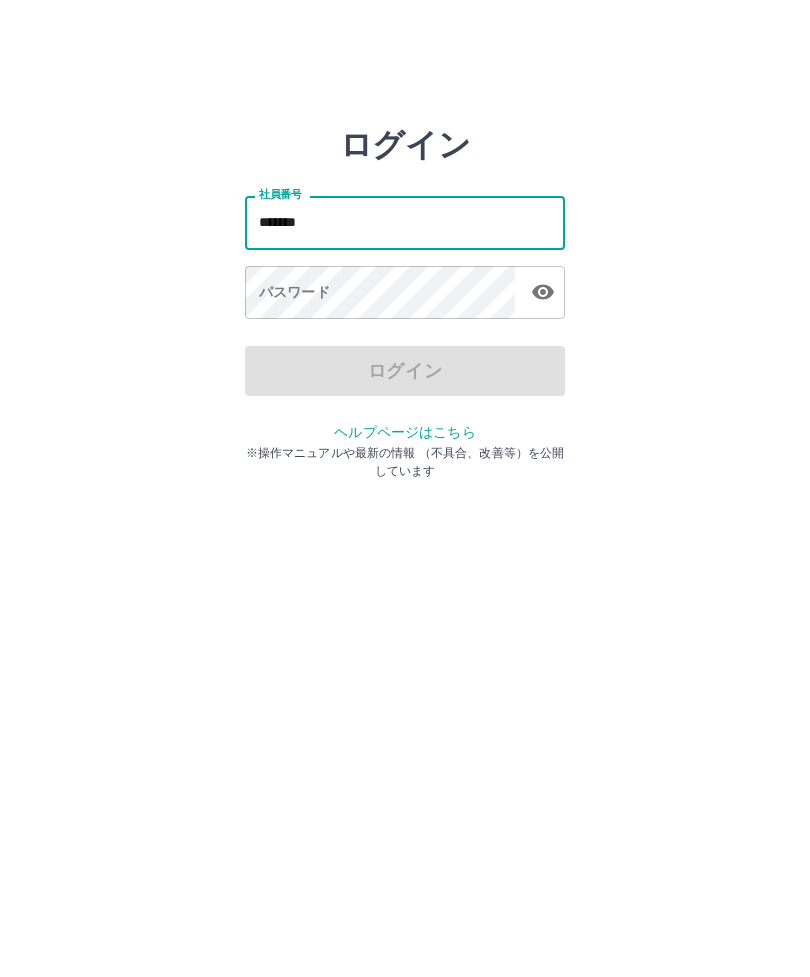 type on "*******" 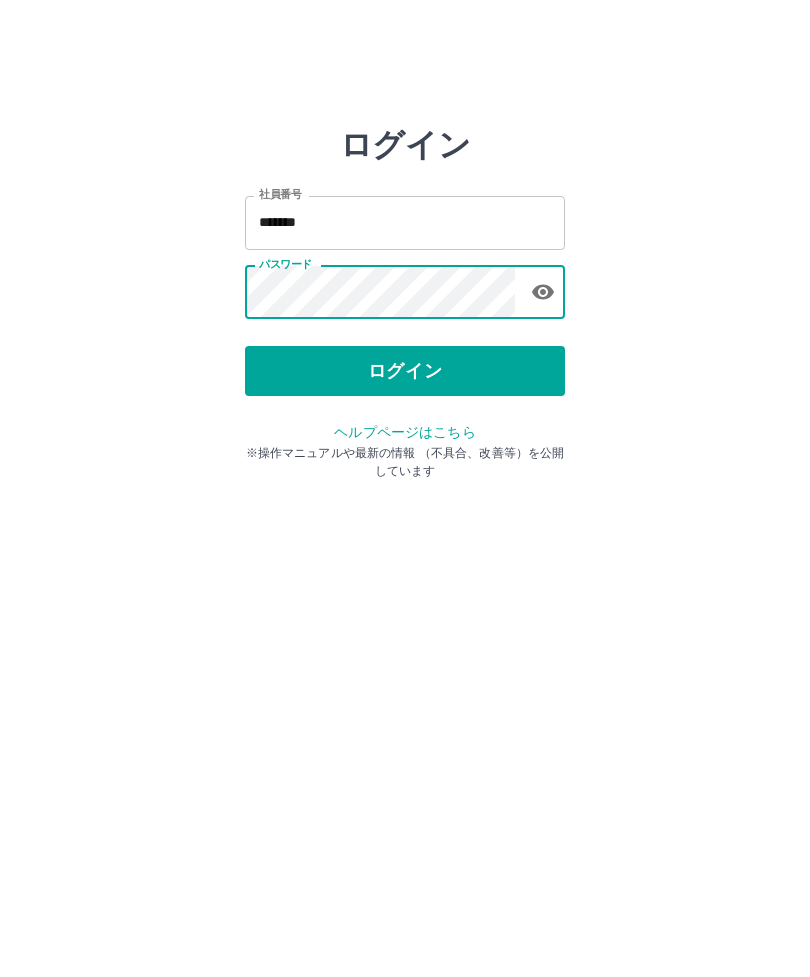 click on "ログイン" at bounding box center (405, 371) 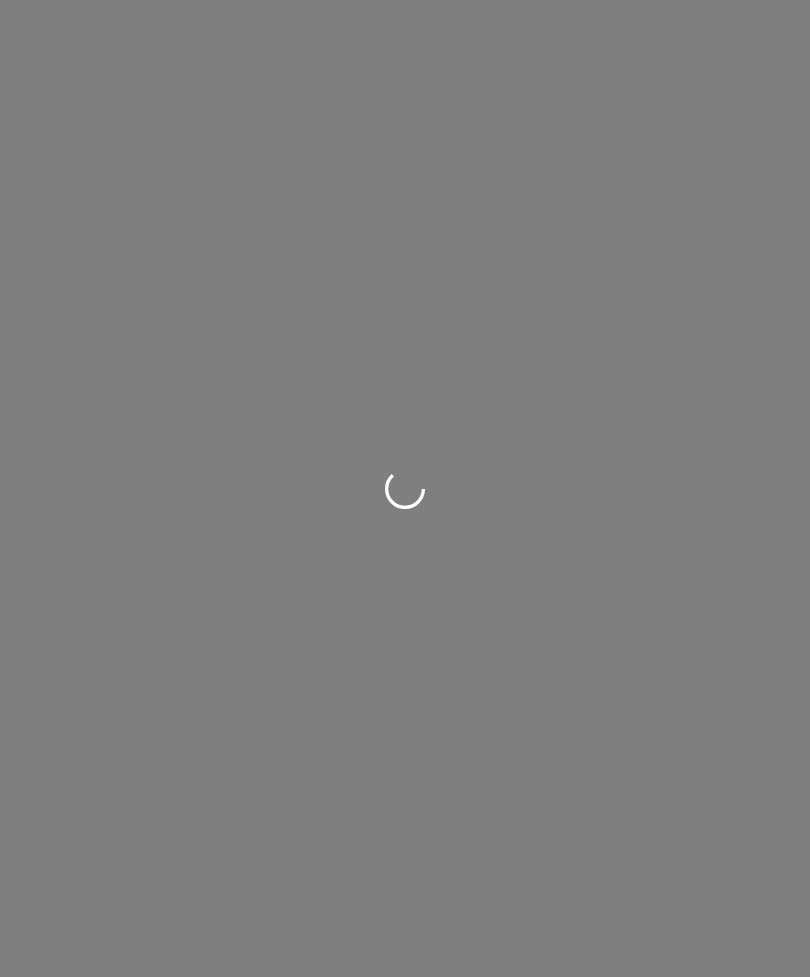 scroll, scrollTop: 0, scrollLeft: 0, axis: both 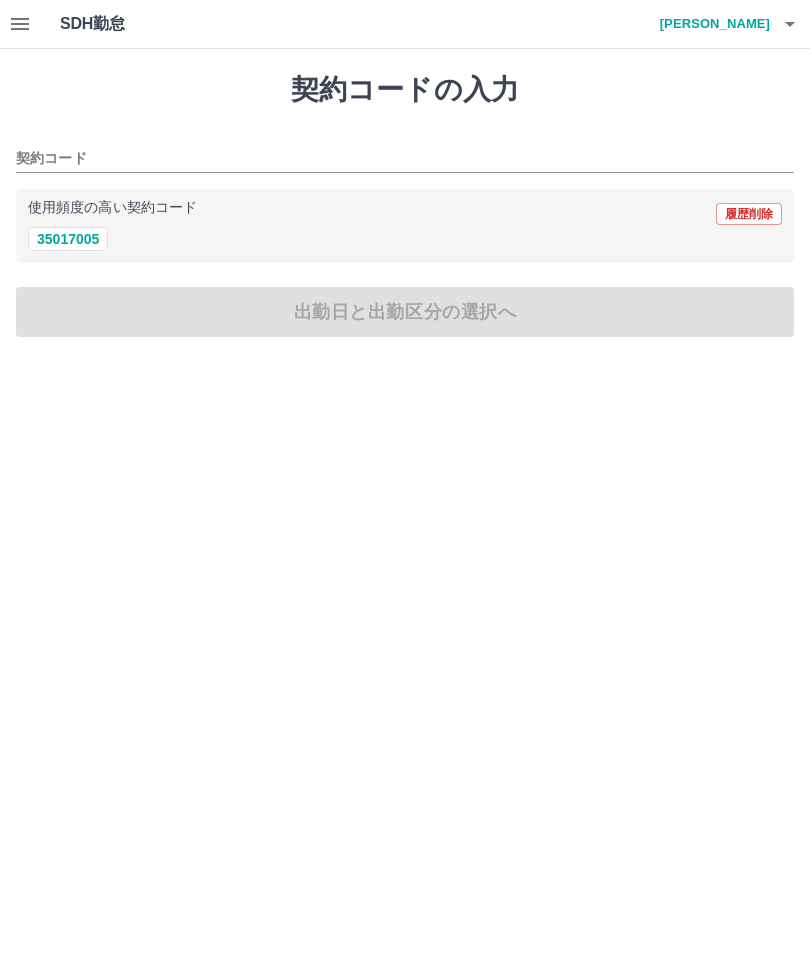 click on "35017005" at bounding box center (68, 239) 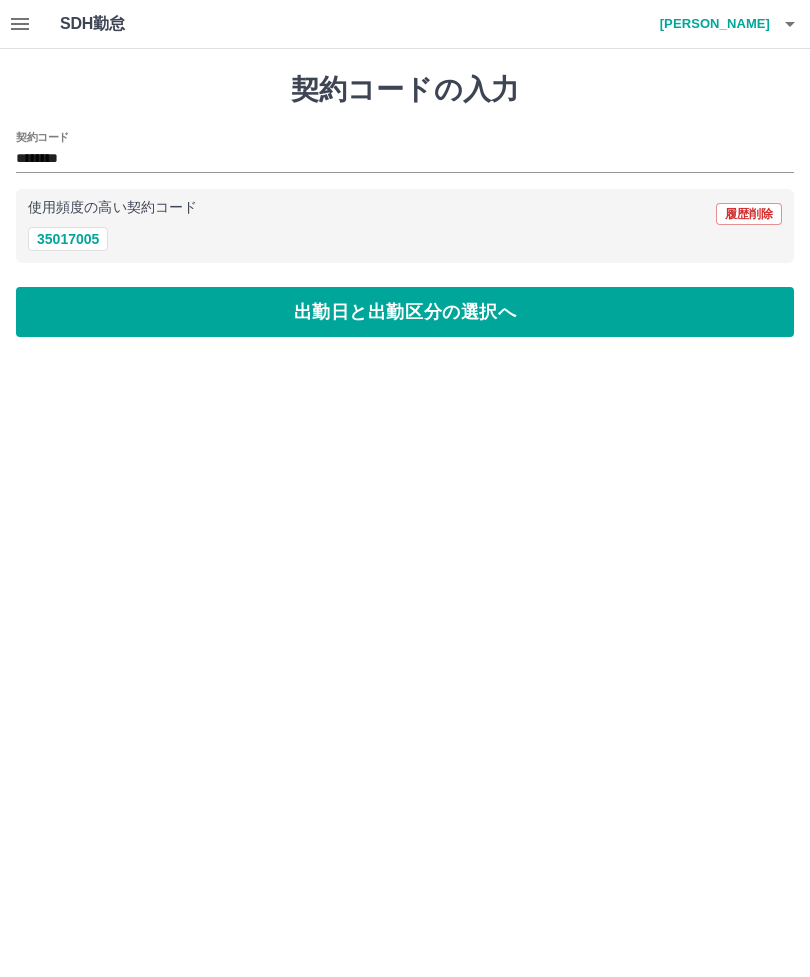click on "出勤日と出勤区分の選択へ" at bounding box center (405, 312) 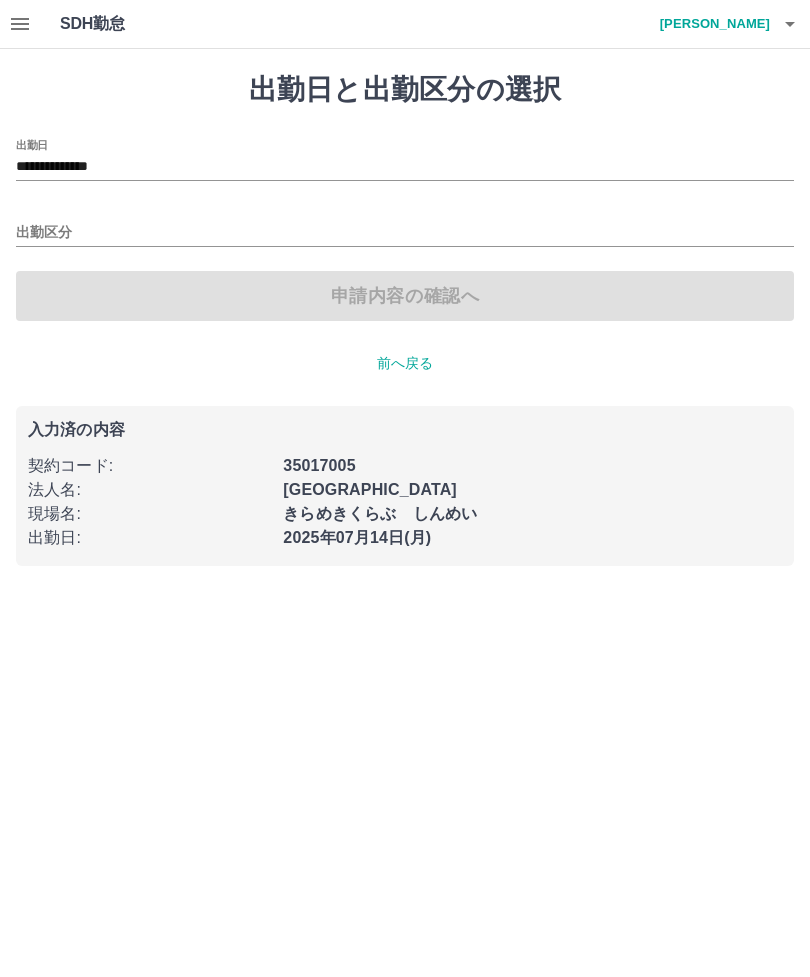 click on "出勤区分" at bounding box center [405, 233] 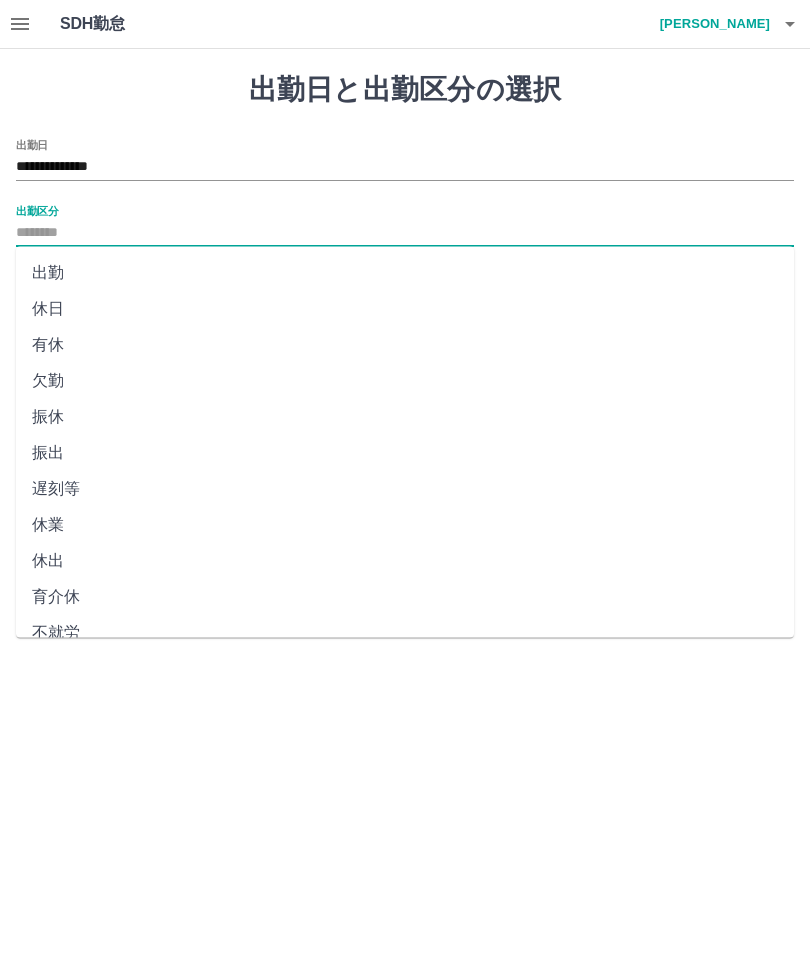 click on "出勤" at bounding box center [405, 273] 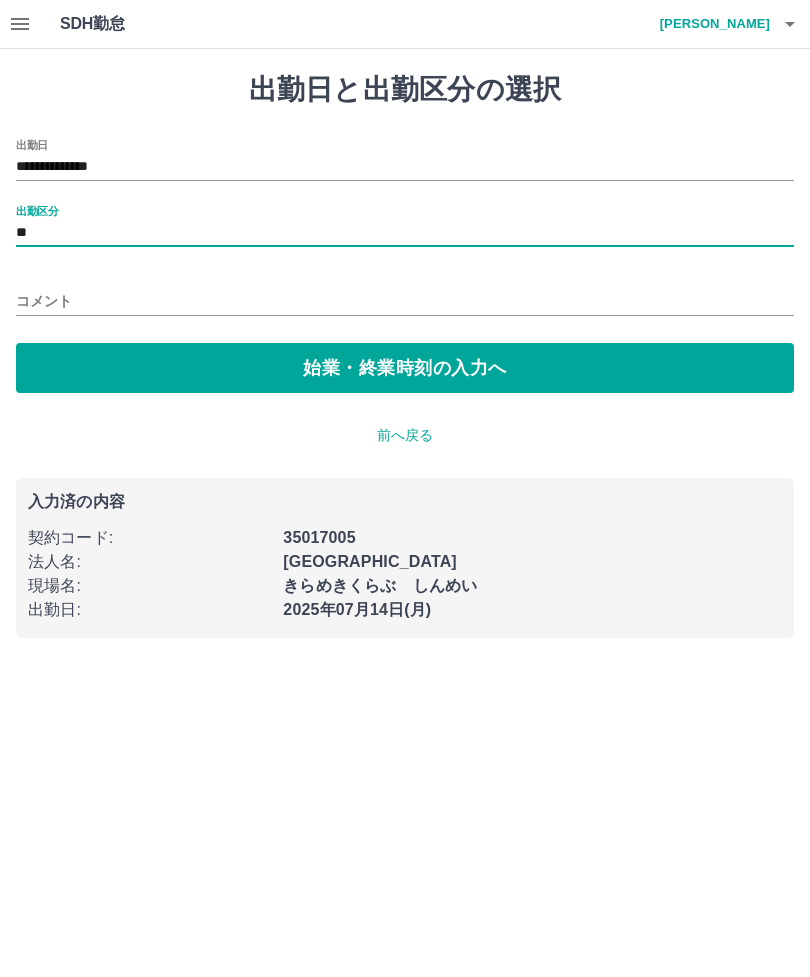click on "始業・終業時刻の入力へ" at bounding box center [405, 368] 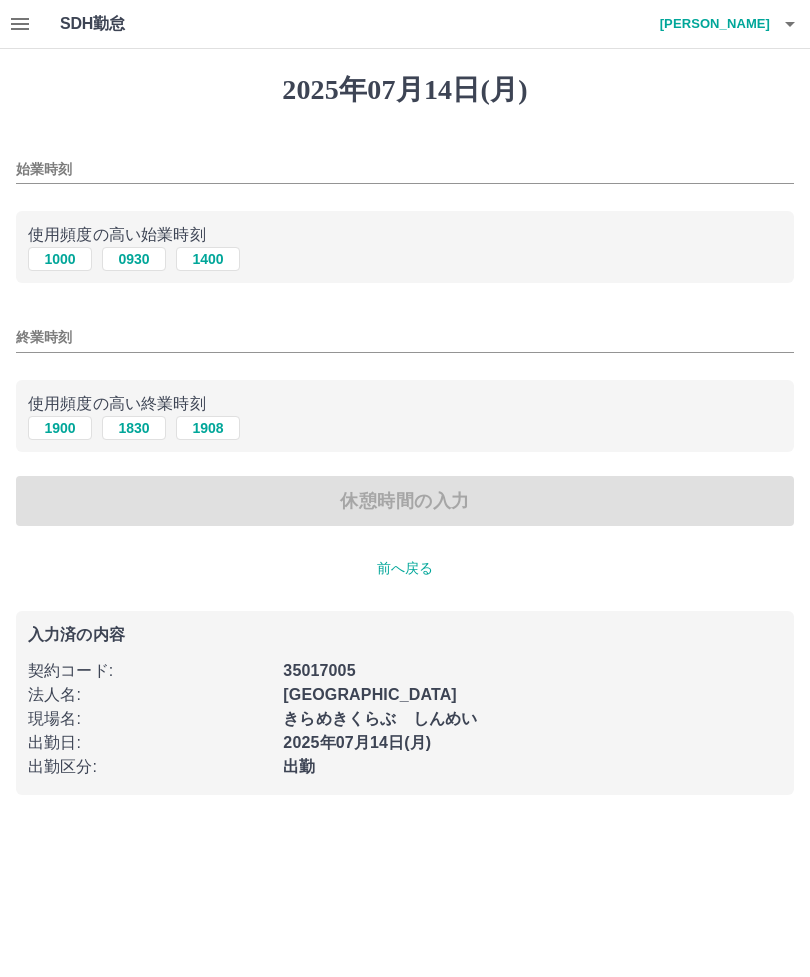click on "1400" at bounding box center [208, 259] 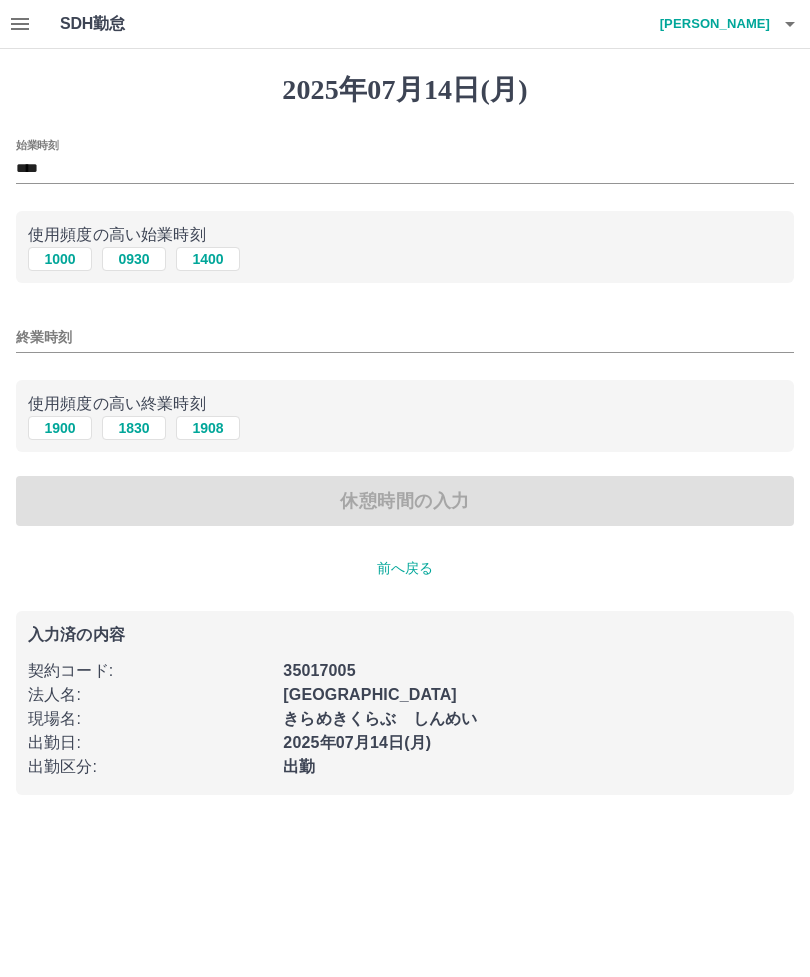 click on "1830" at bounding box center [134, 428] 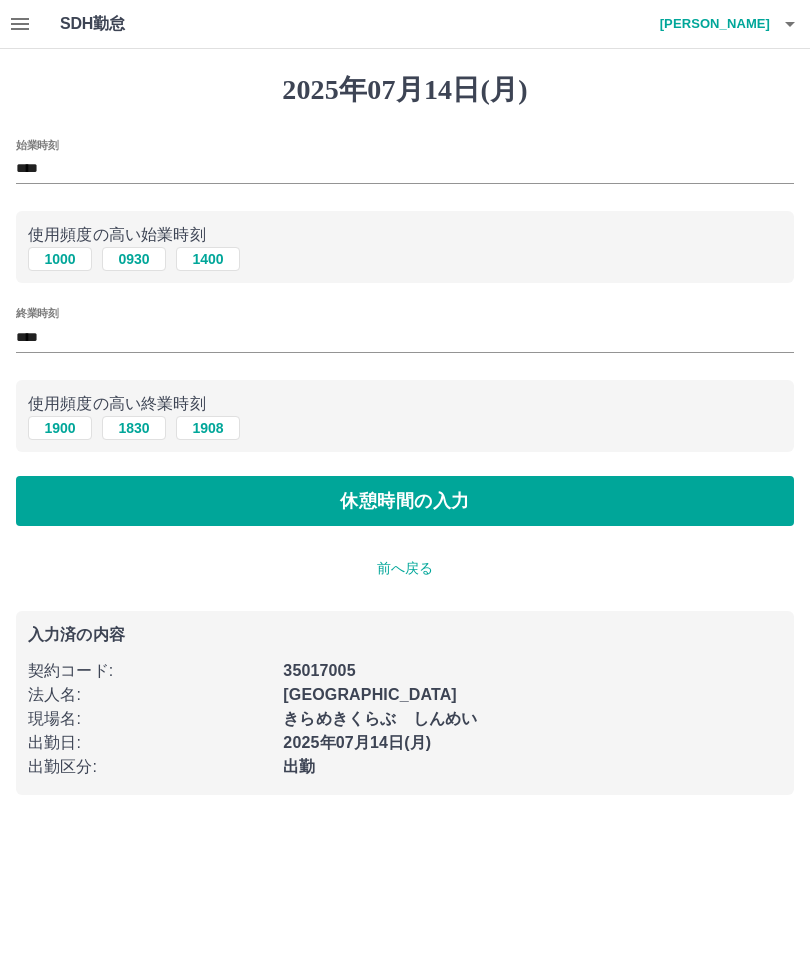 click on "休憩時間の入力" at bounding box center (405, 501) 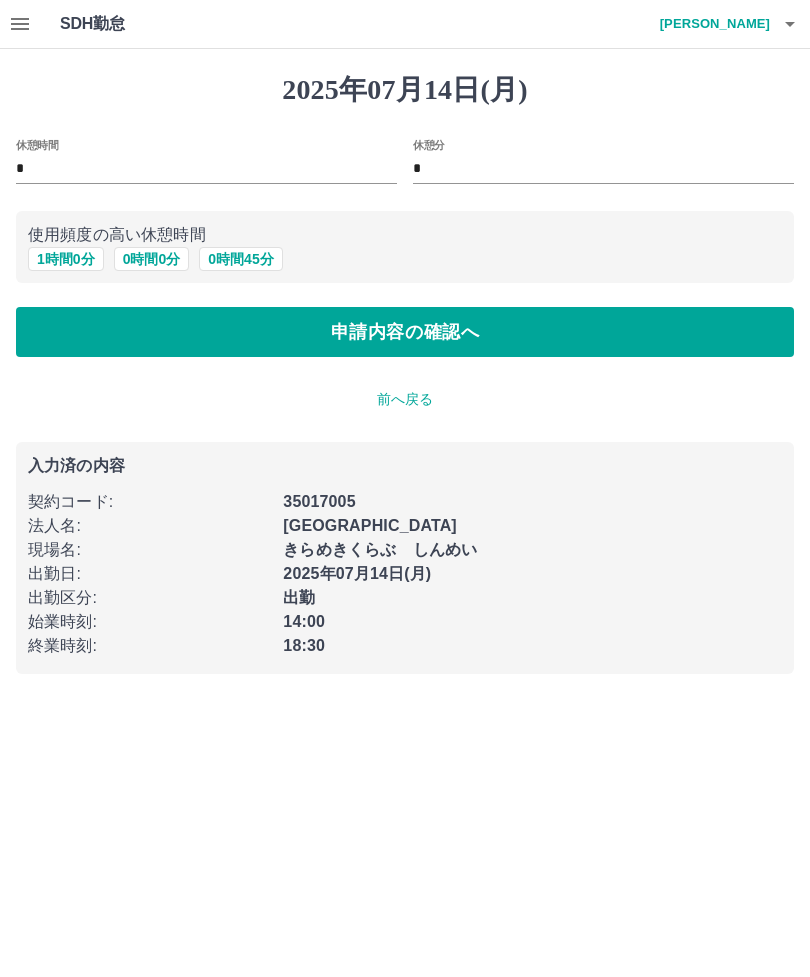 click on "申請内容の確認へ" at bounding box center (405, 332) 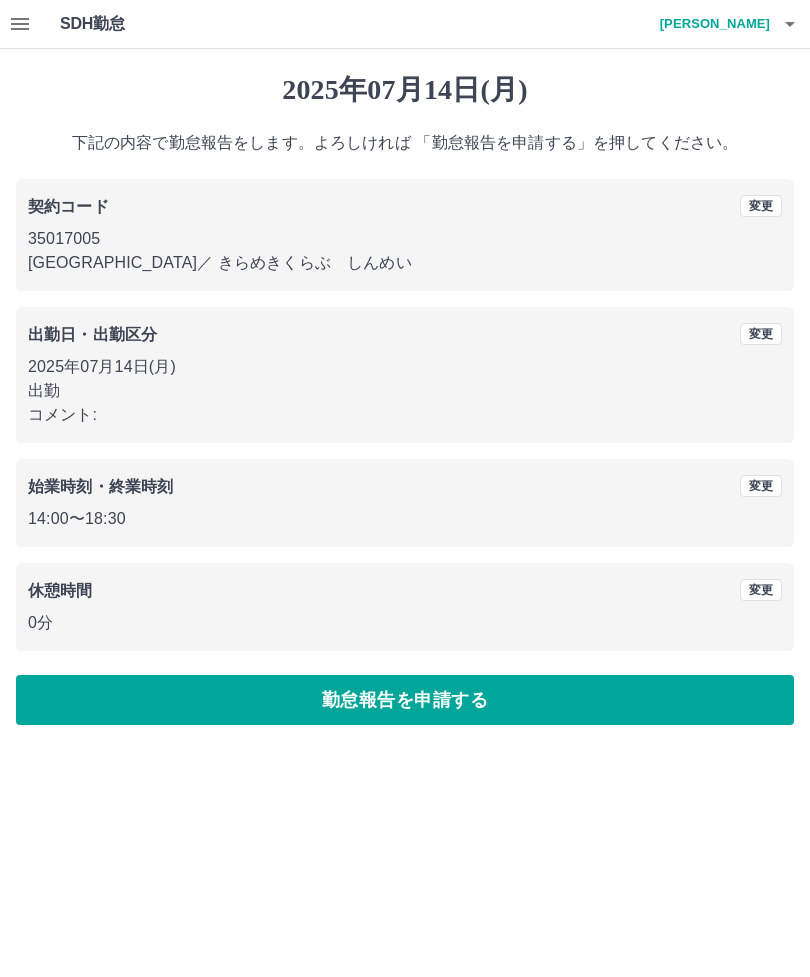 click on "勤怠報告を申請する" at bounding box center [405, 700] 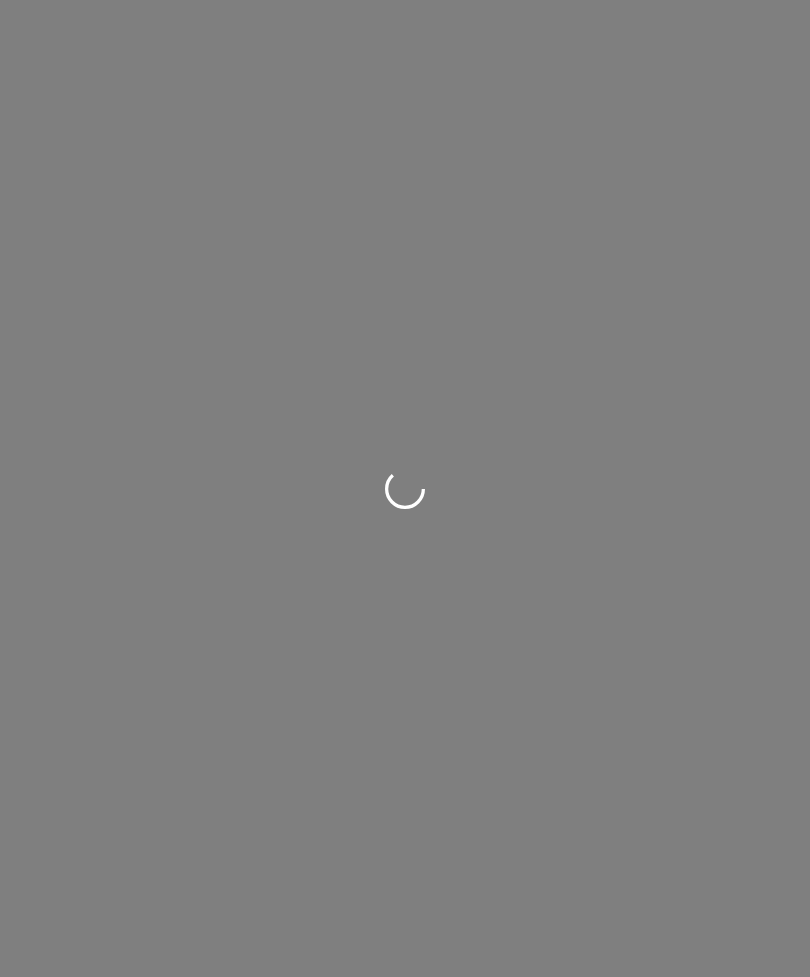 scroll, scrollTop: 0, scrollLeft: 0, axis: both 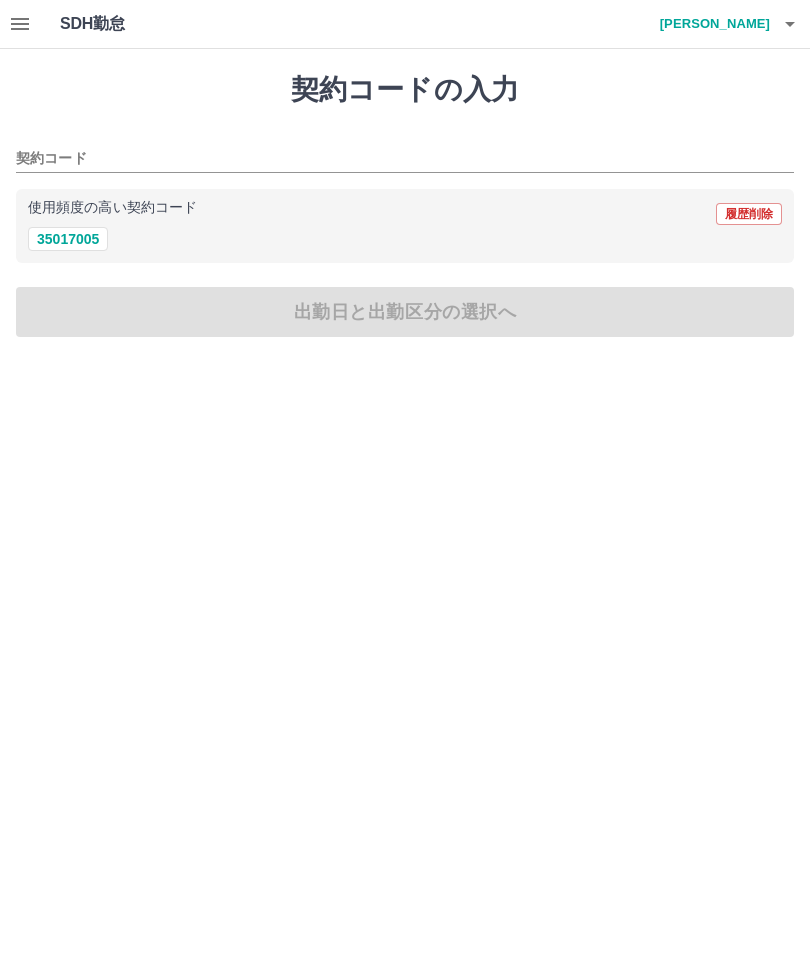 click on "35017005" at bounding box center [68, 239] 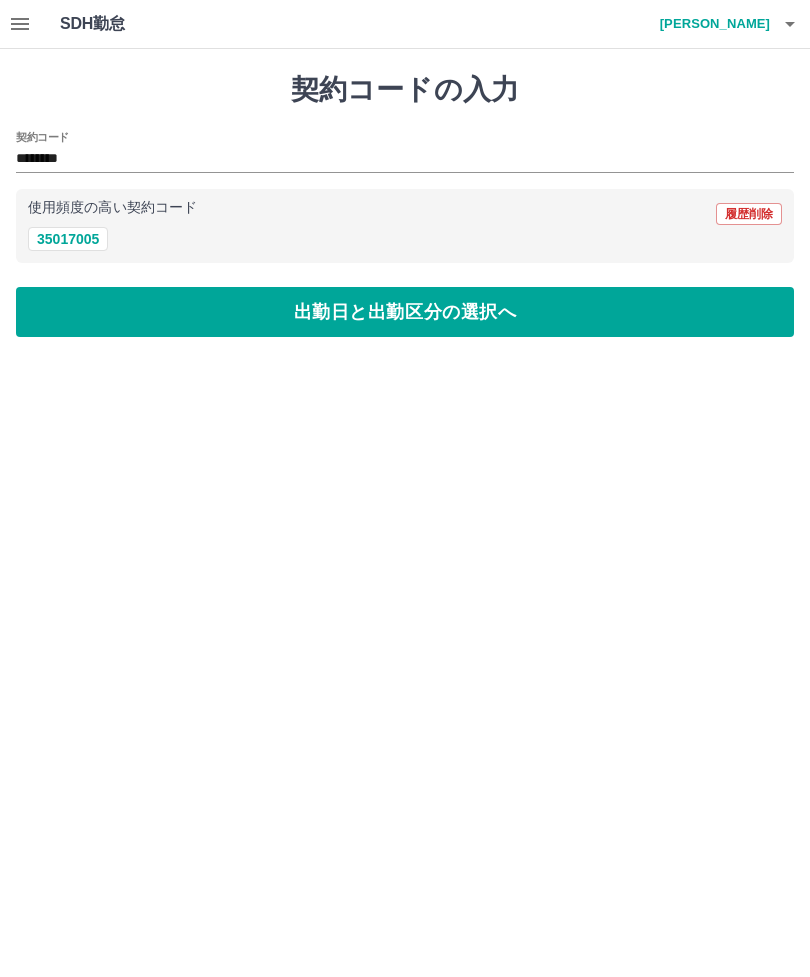 click on "35017005" at bounding box center [68, 239] 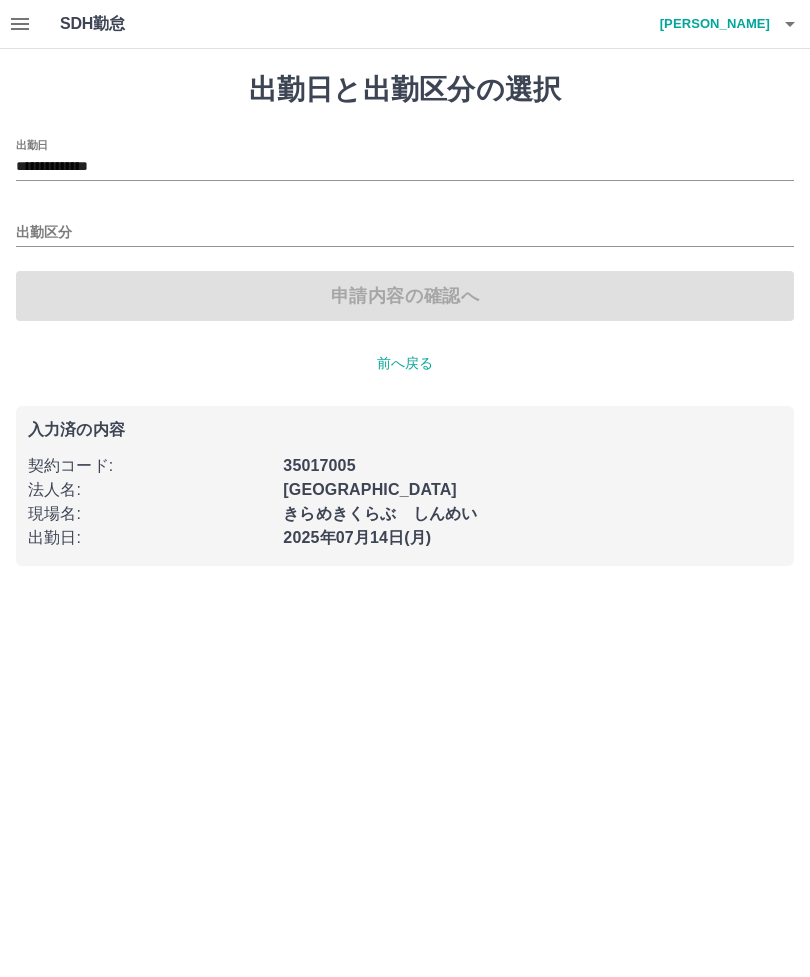 click on "出勤区分" at bounding box center (405, 233) 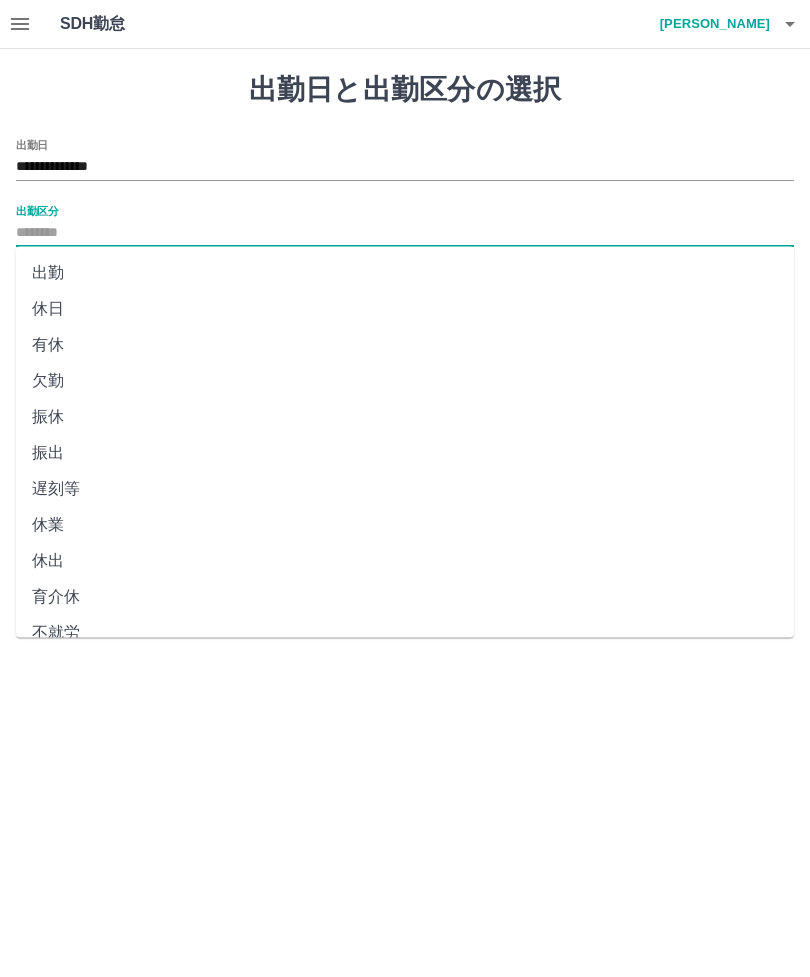click on "出勤" at bounding box center [405, 273] 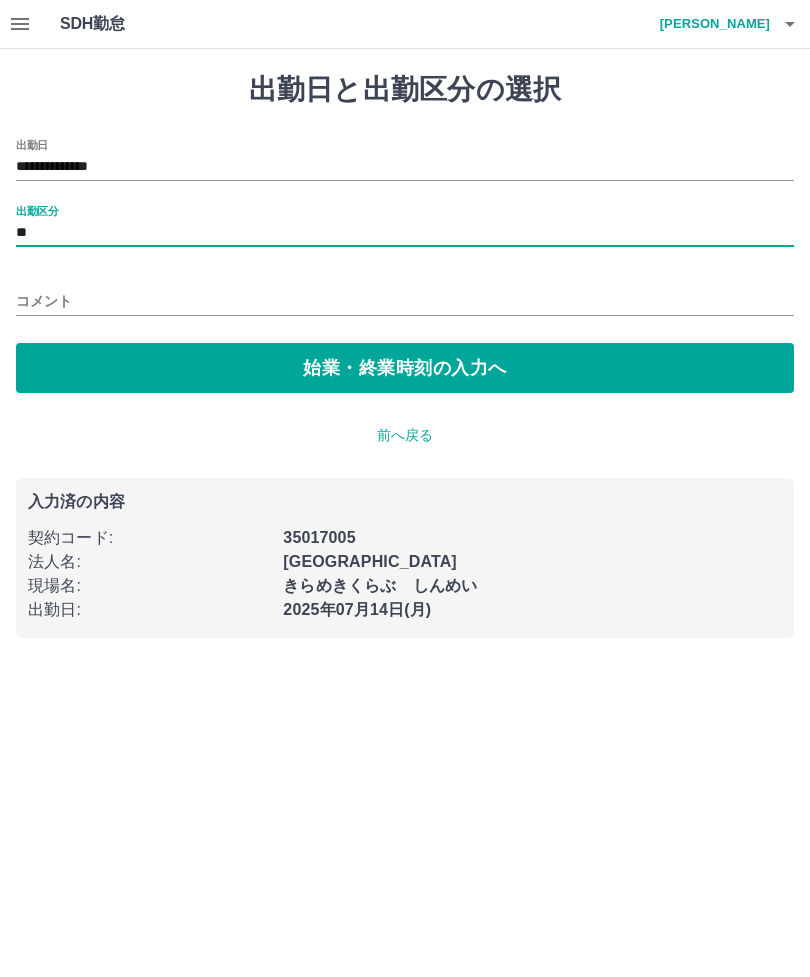 type on "**" 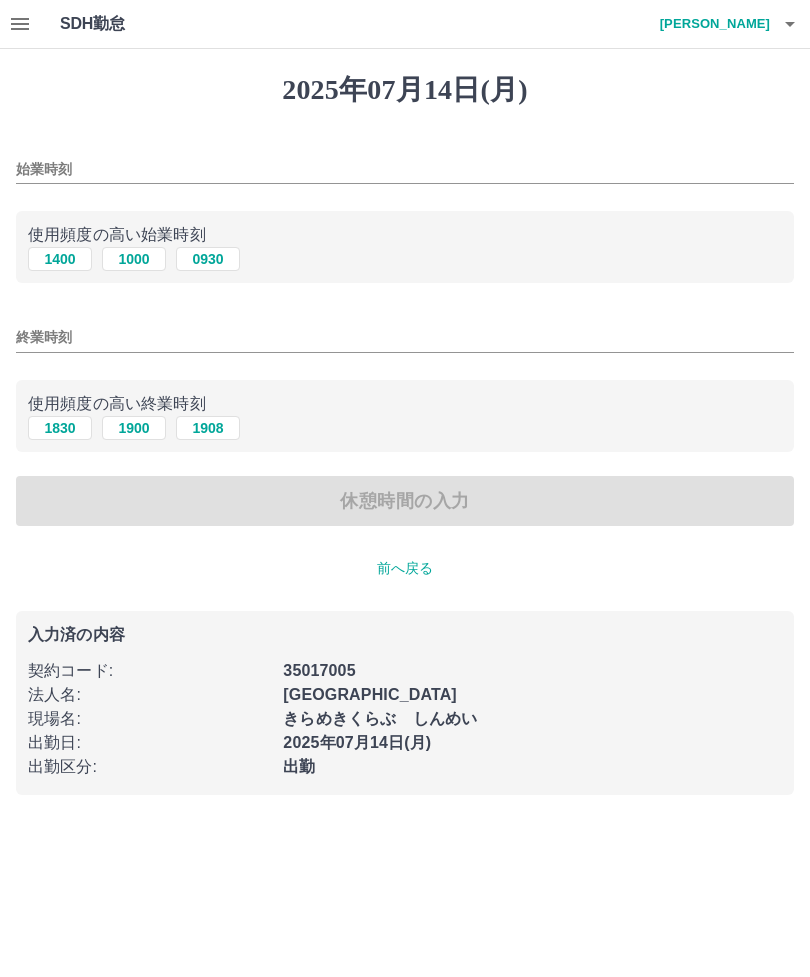click on "1400" at bounding box center [60, 259] 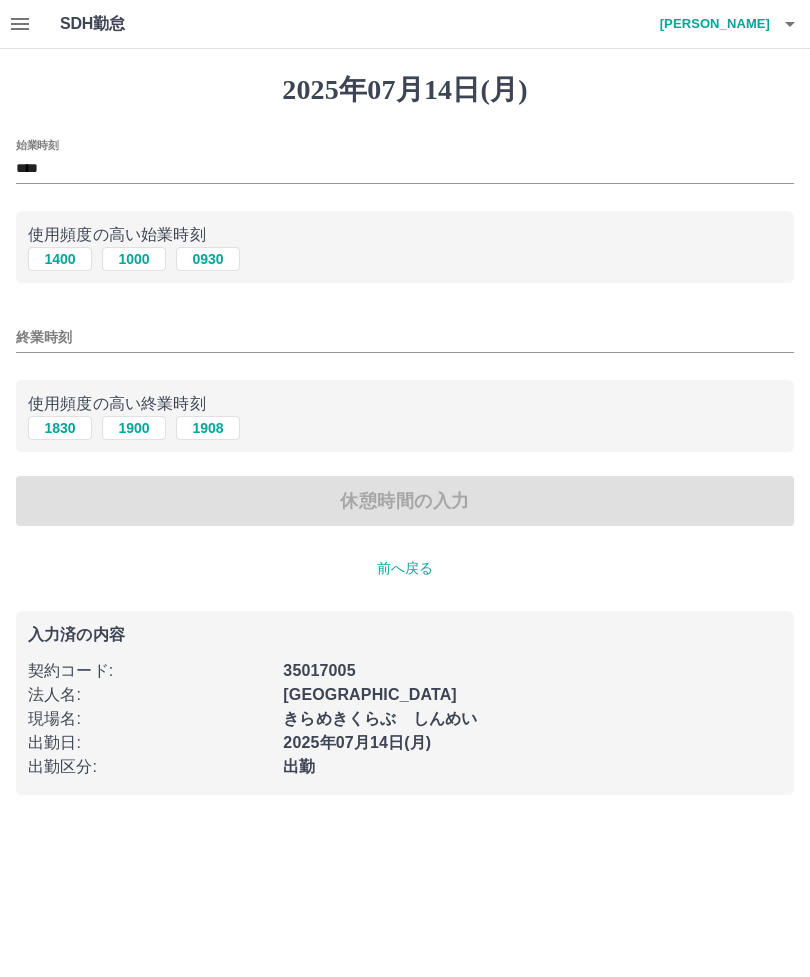 click on "1830" at bounding box center (60, 428) 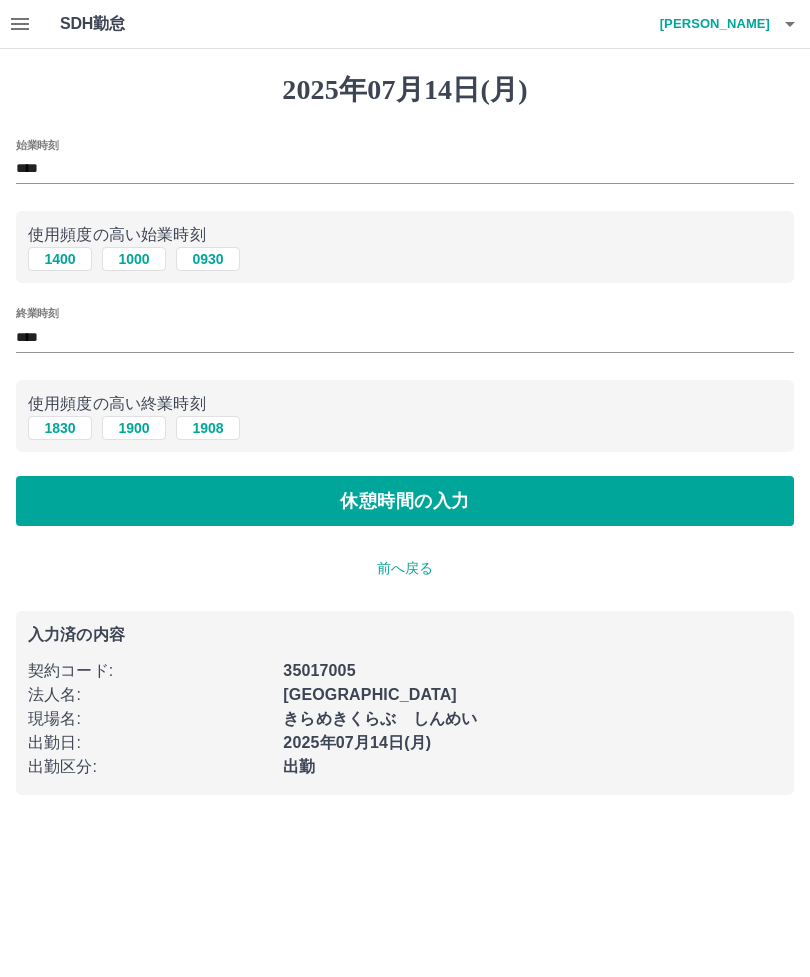 click on "休憩時間の入力" at bounding box center (405, 501) 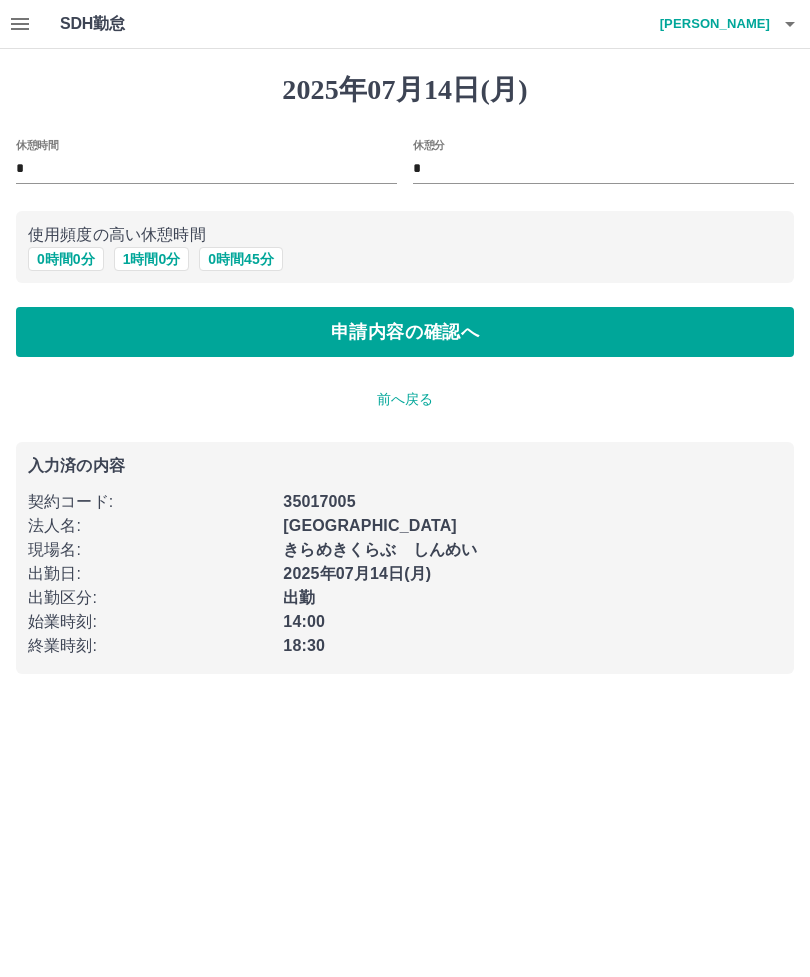 click on "0 時間 0 分" at bounding box center (66, 259) 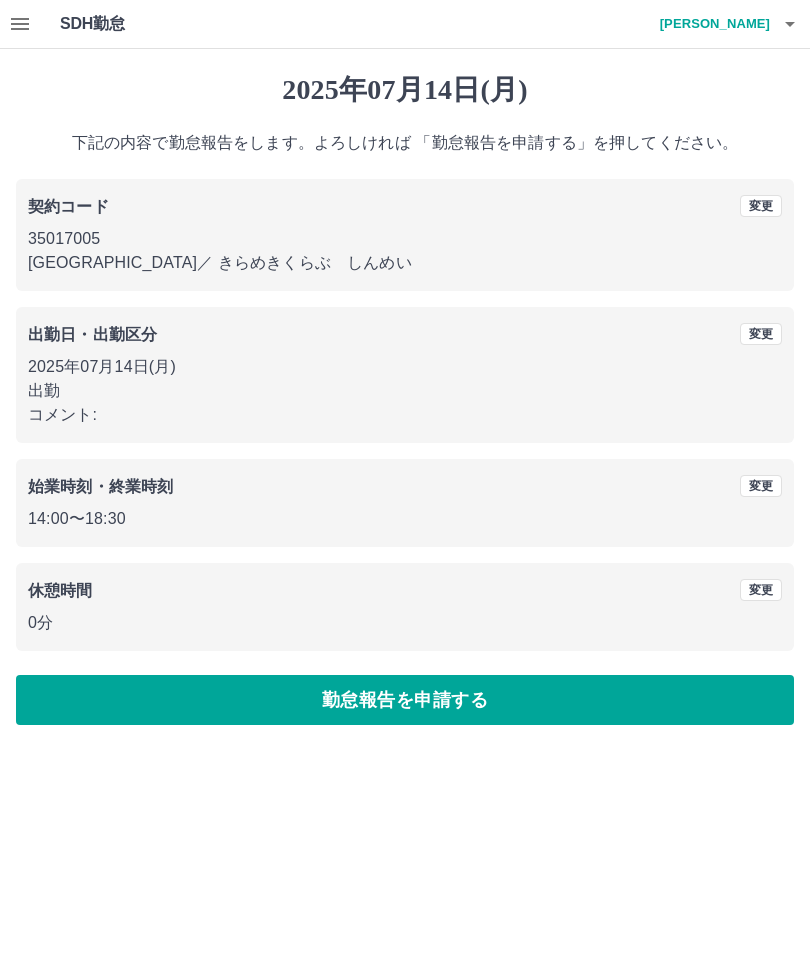 click on "勤怠報告を申請する" at bounding box center (405, 700) 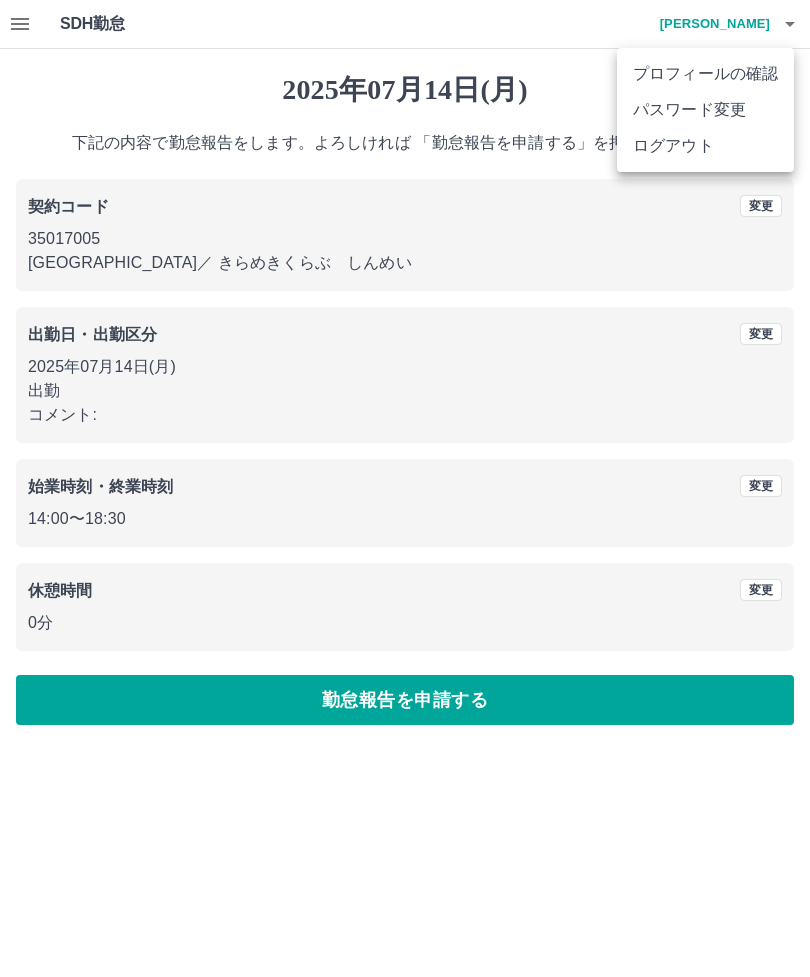 click on "ログアウト" at bounding box center [705, 146] 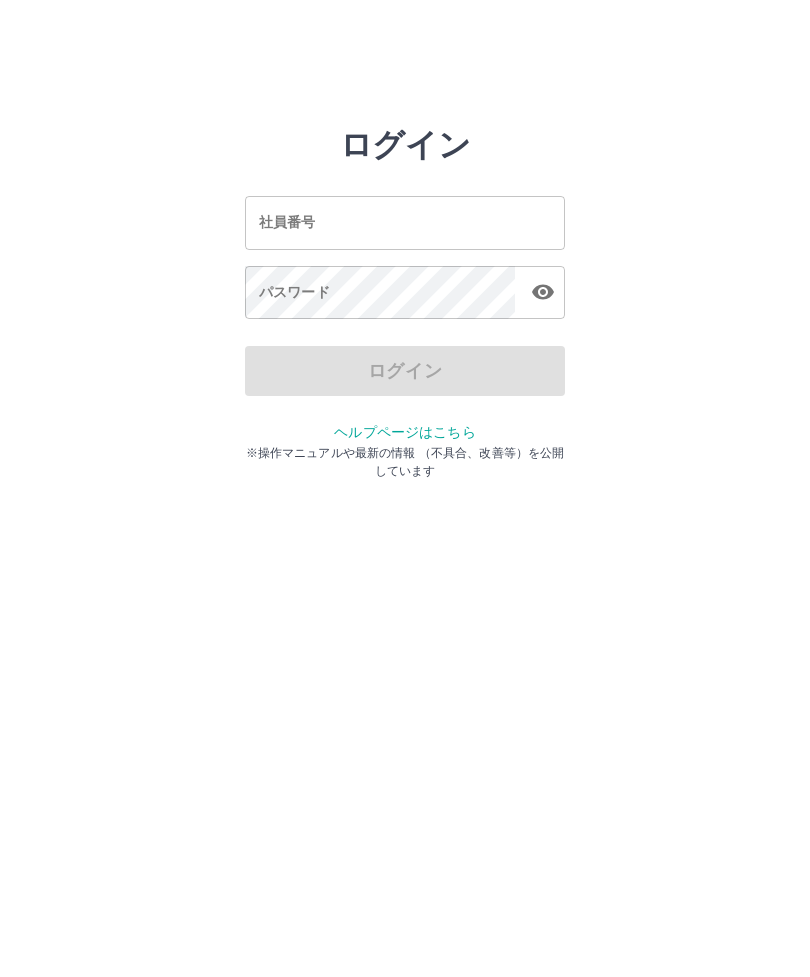 scroll, scrollTop: 0, scrollLeft: 0, axis: both 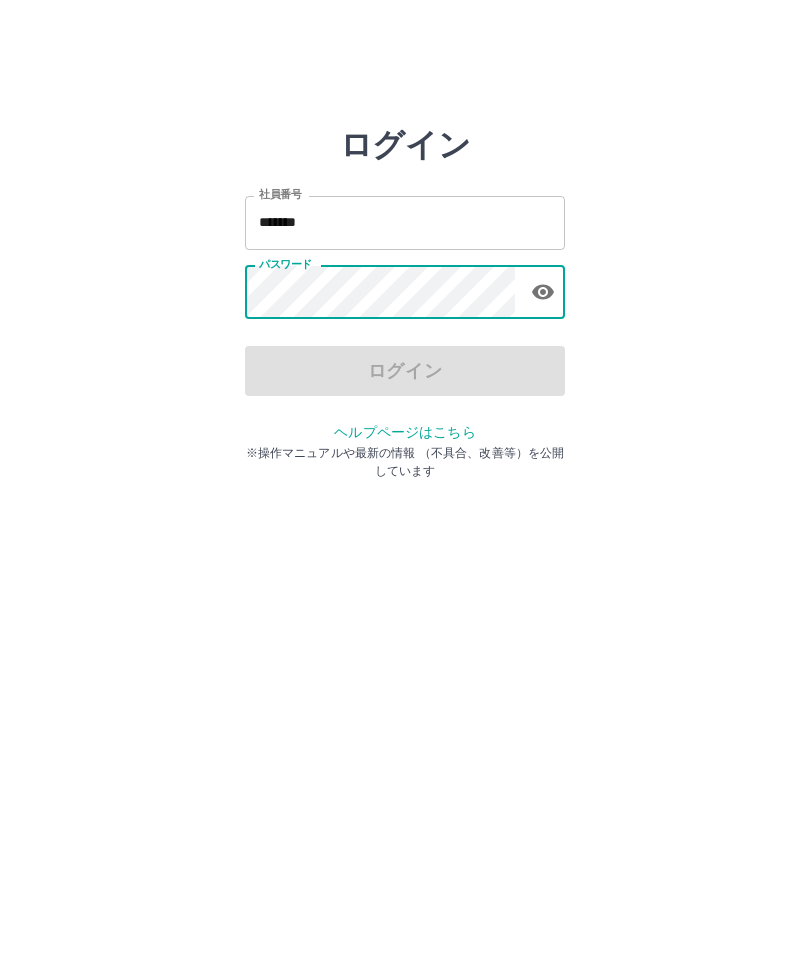 click on "*******" at bounding box center (405, 222) 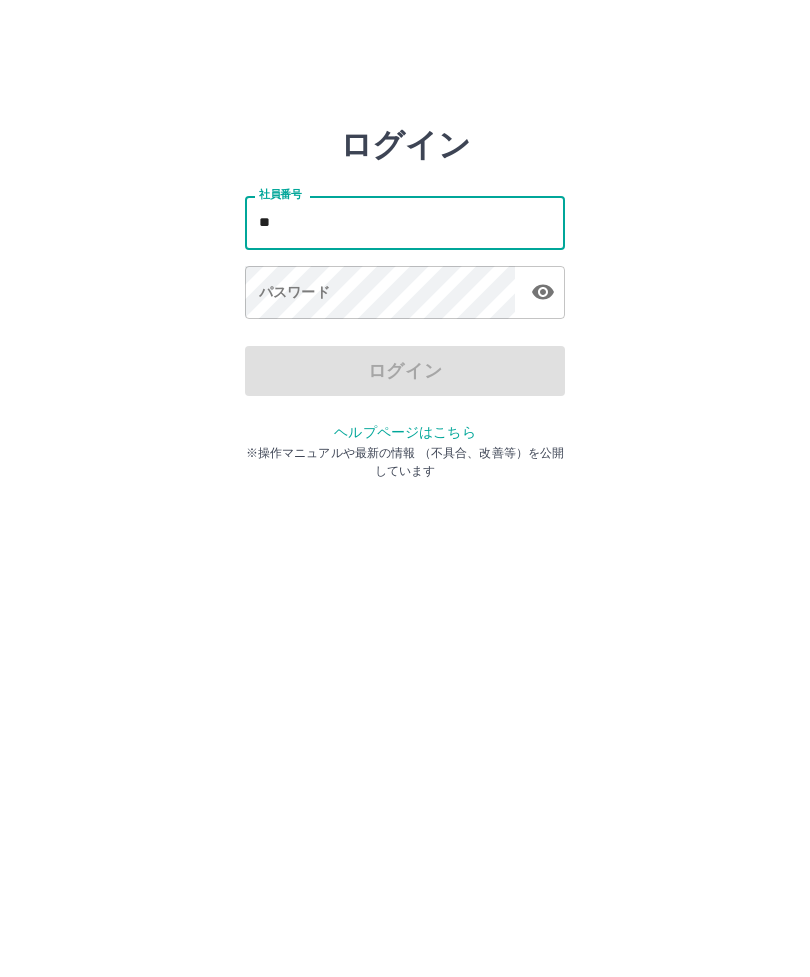 type on "*" 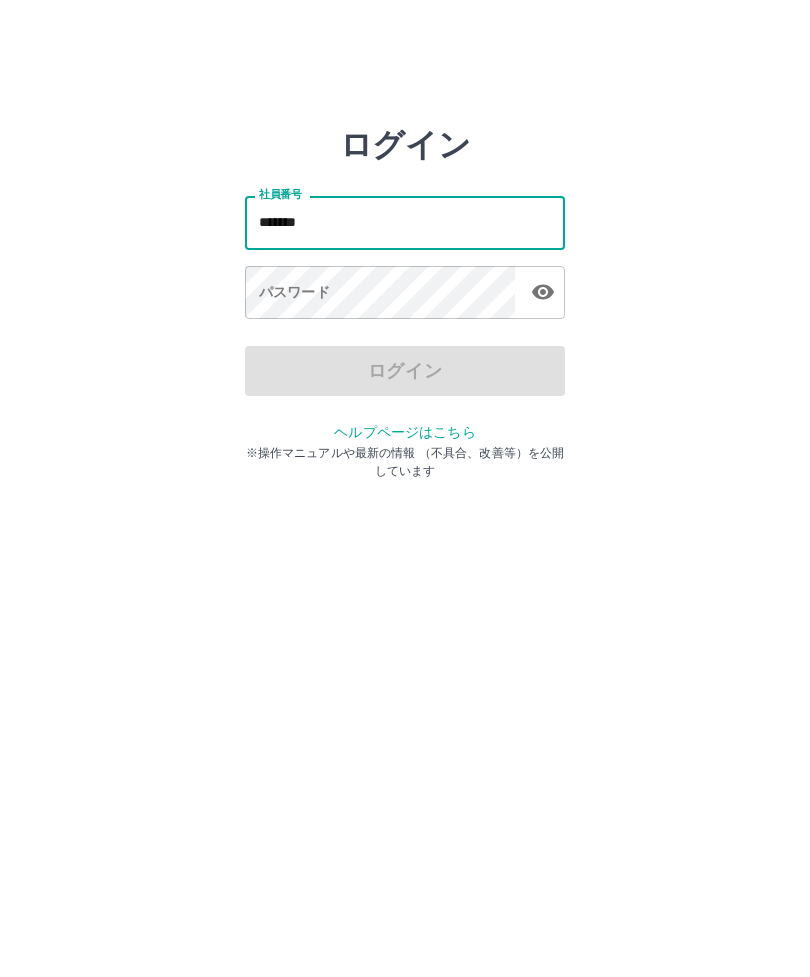 type on "*******" 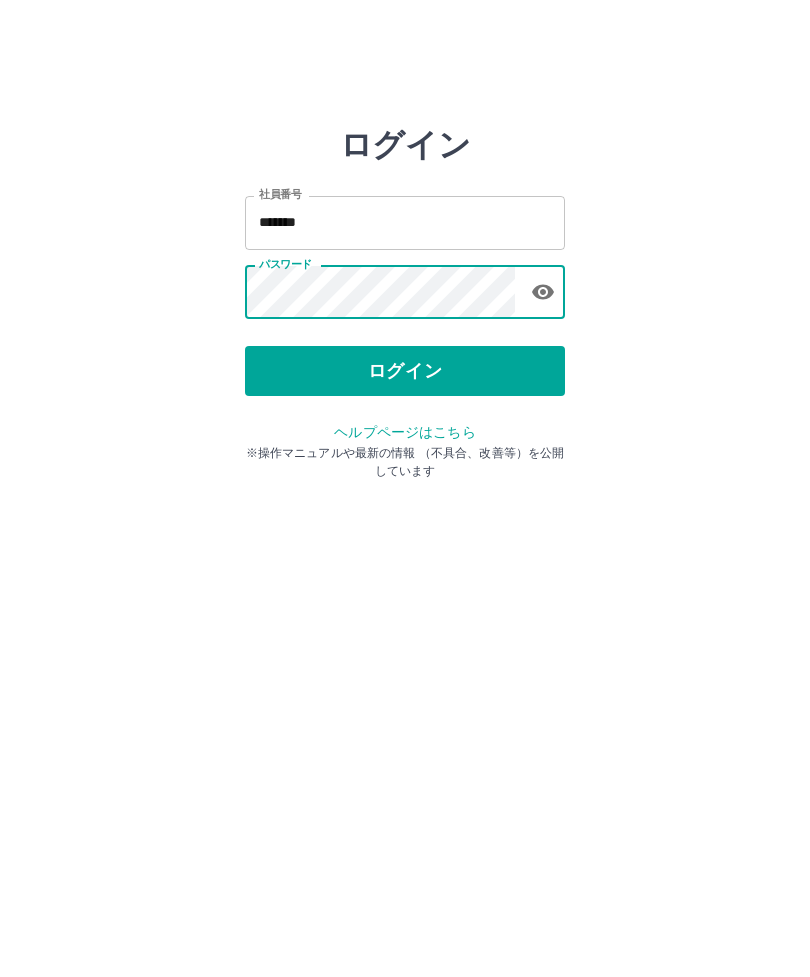 click on "ログイン" at bounding box center [405, 371] 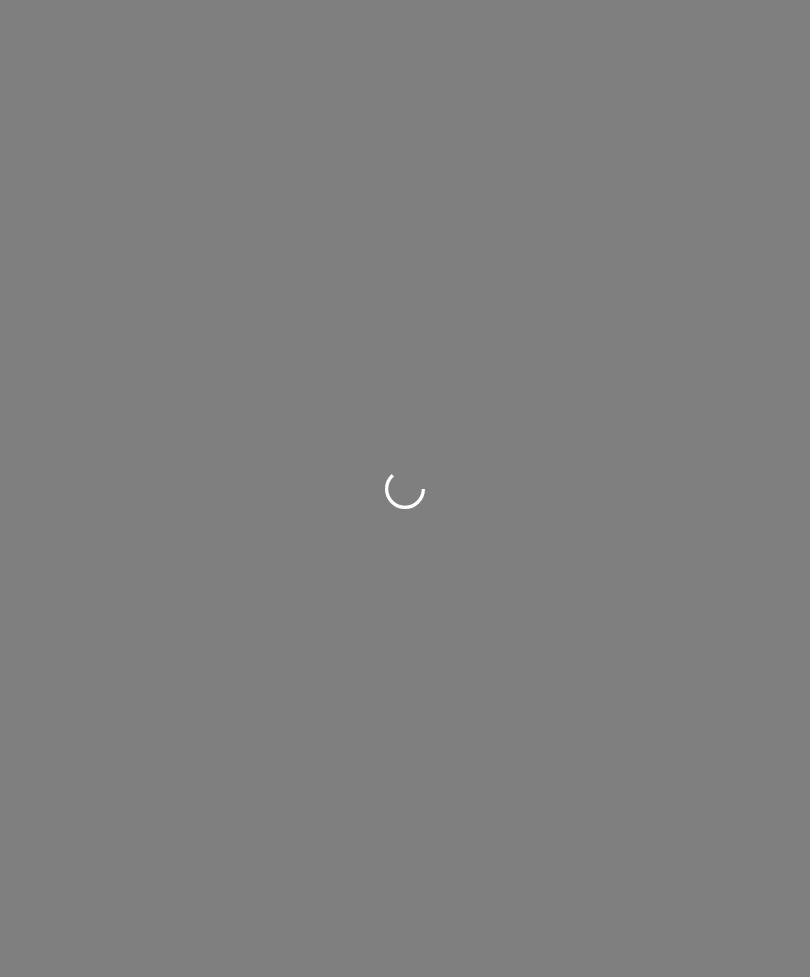 scroll, scrollTop: 0, scrollLeft: 0, axis: both 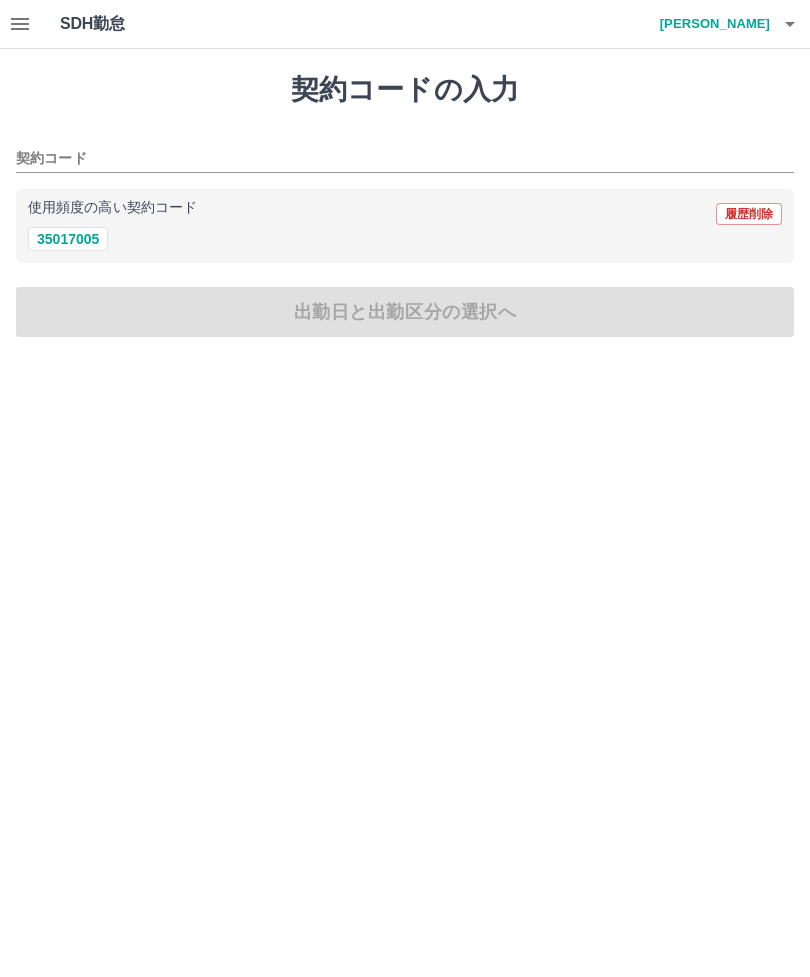 click on "35017005" at bounding box center [68, 239] 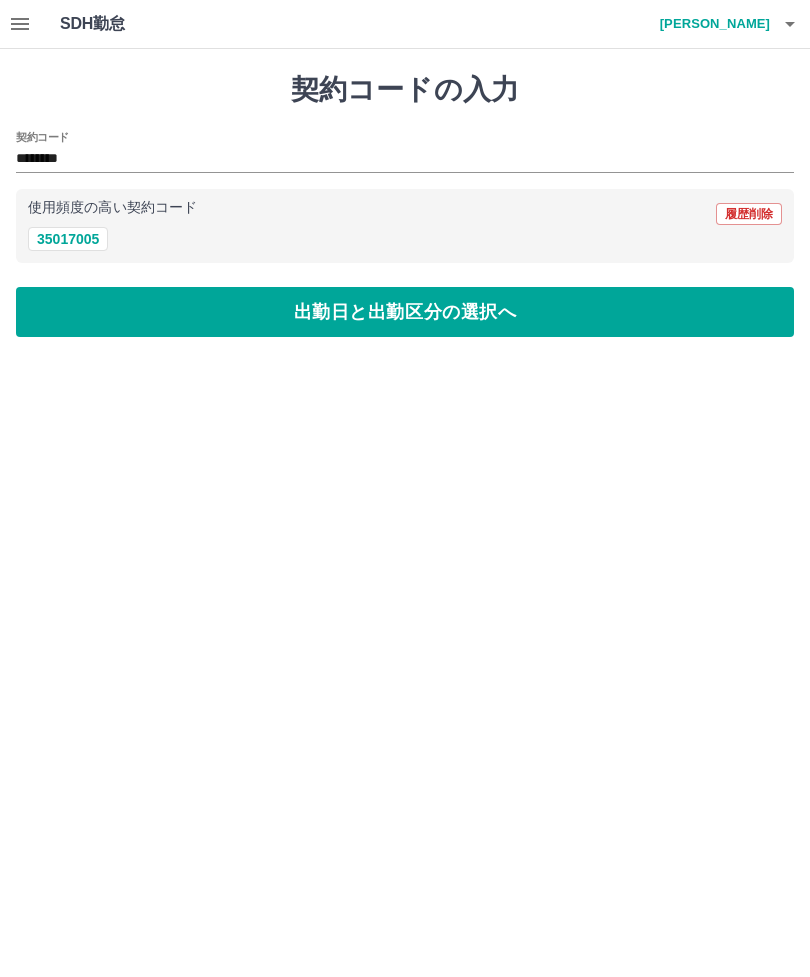 click on "出勤日と出勤区分の選択へ" at bounding box center (405, 312) 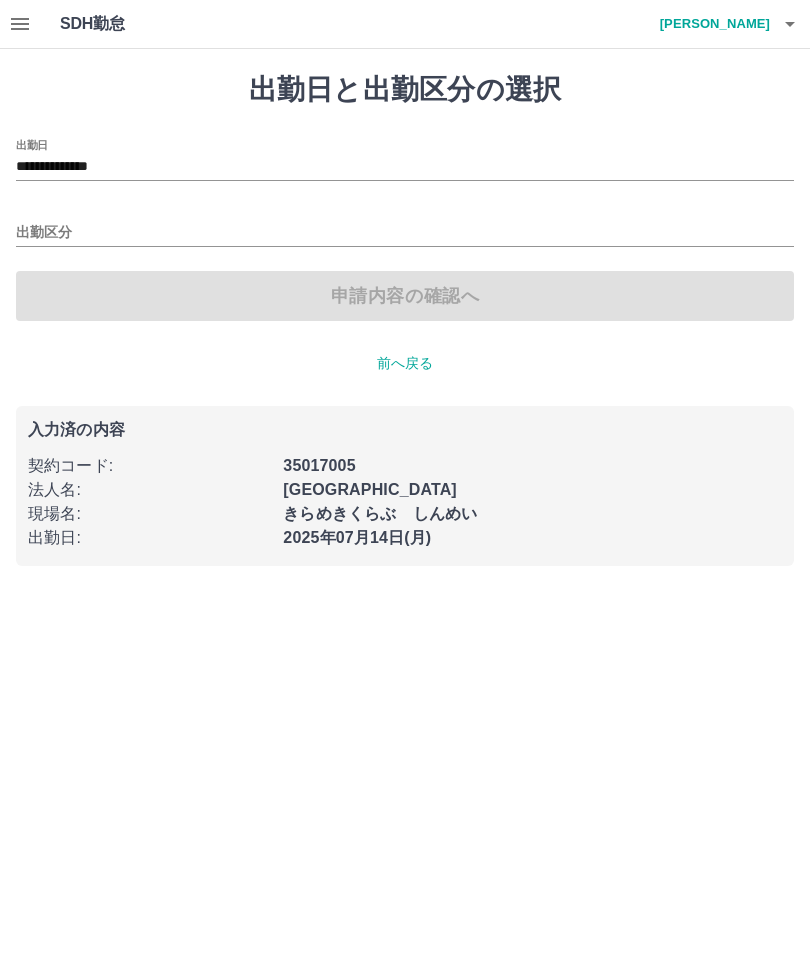 click on "出勤区分" at bounding box center [405, 233] 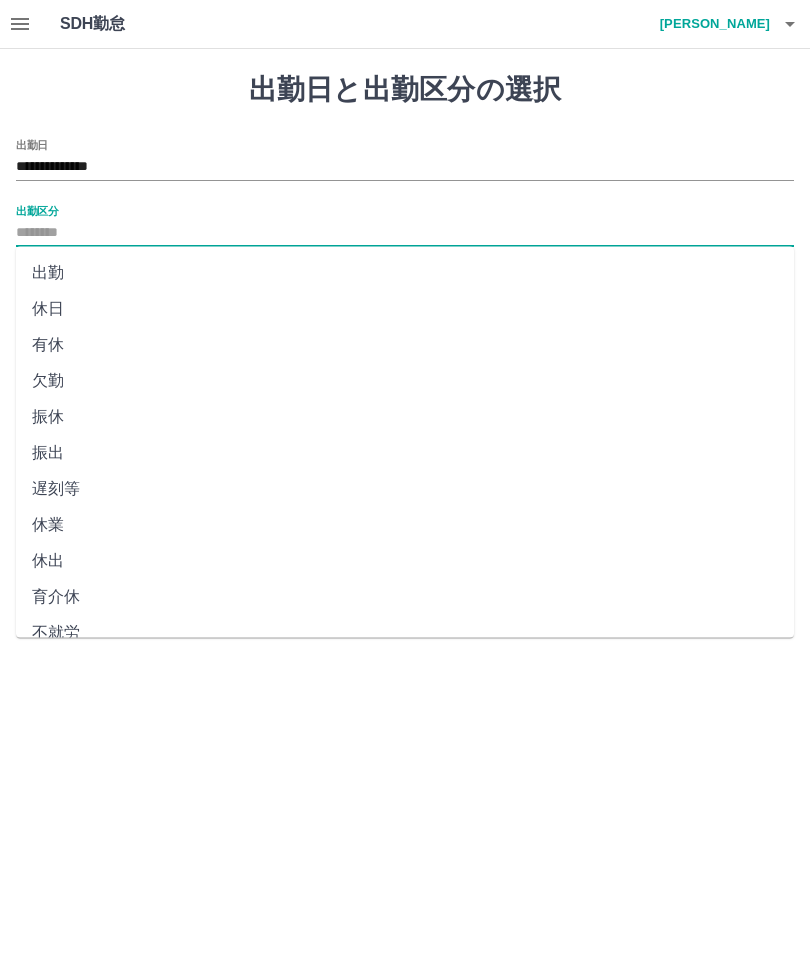 click on "出勤" at bounding box center (405, 273) 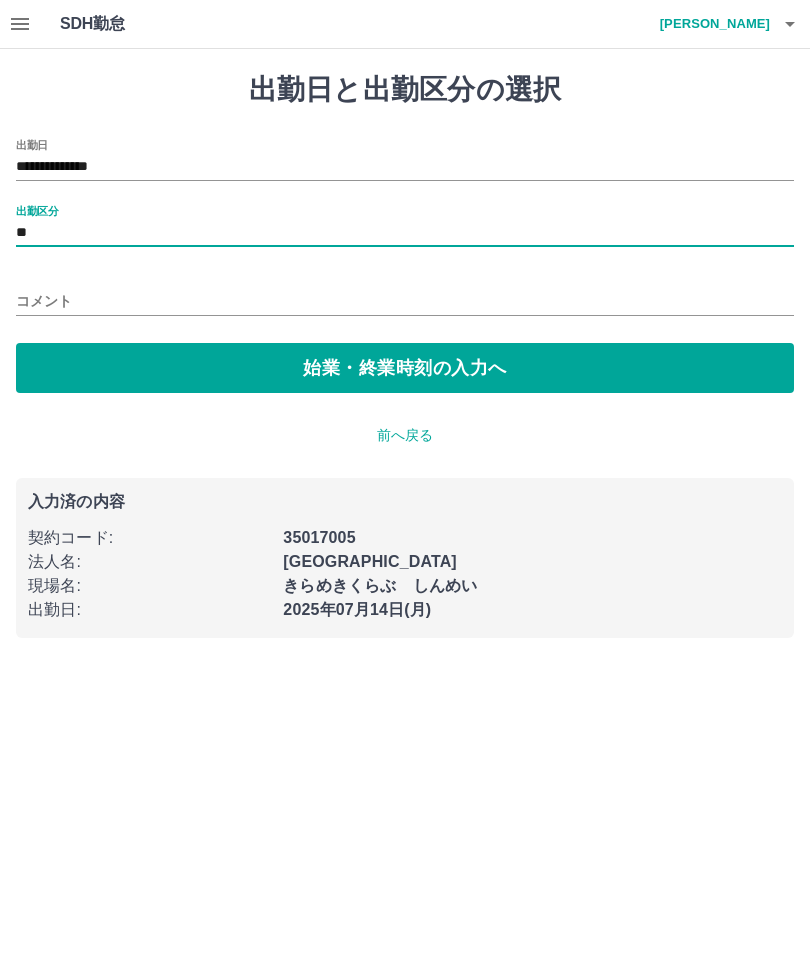 click on "始業・終業時刻の入力へ" at bounding box center (405, 368) 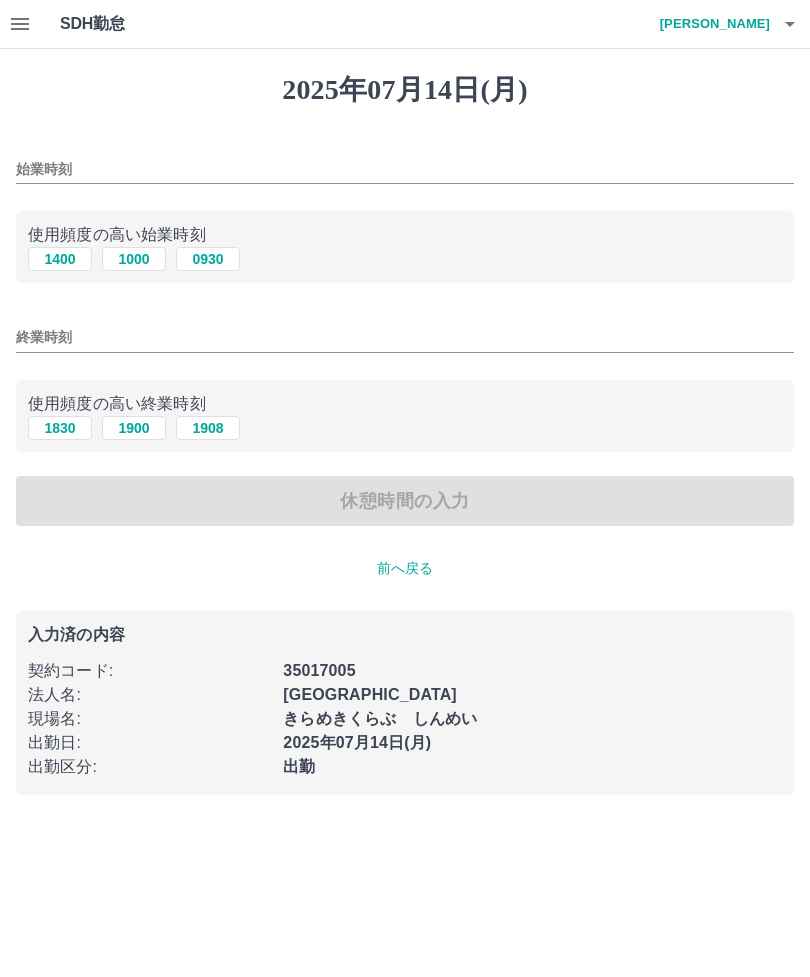 click on "1400" at bounding box center [60, 259] 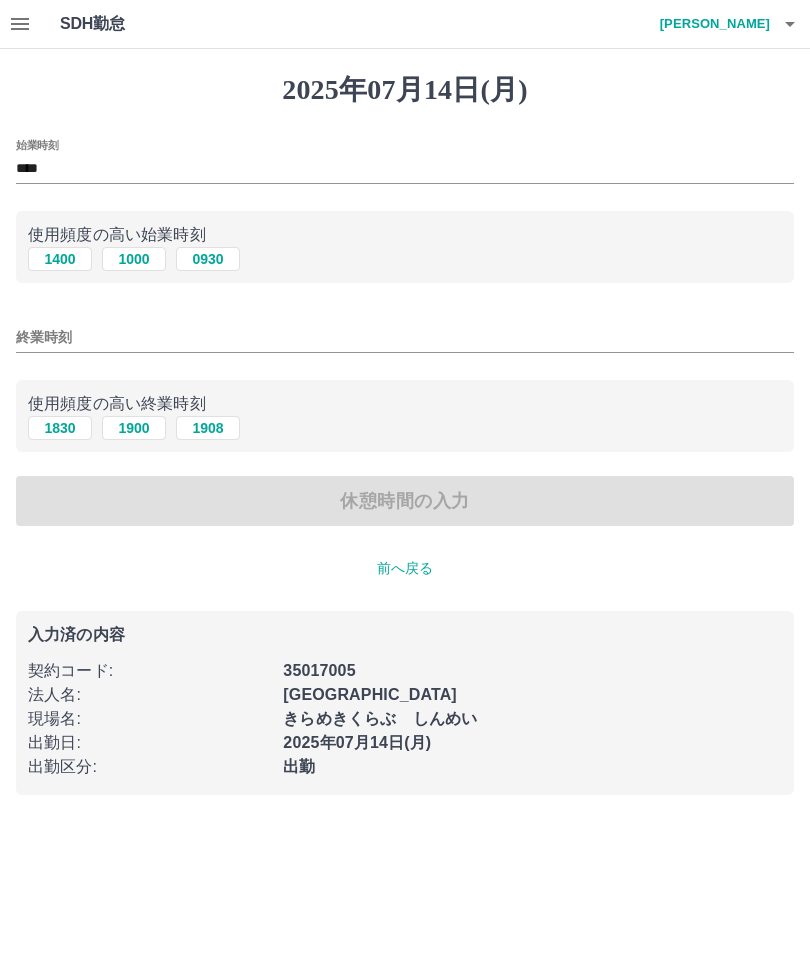 click on "1830" at bounding box center [60, 428] 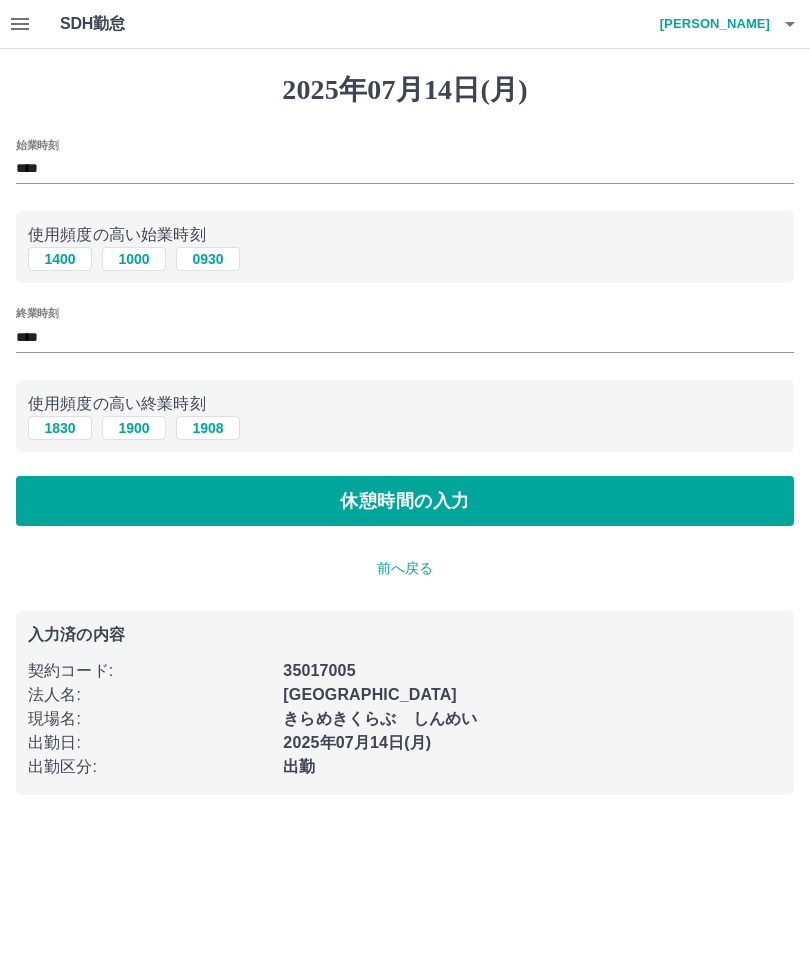 click on "休憩時間の入力" at bounding box center (405, 501) 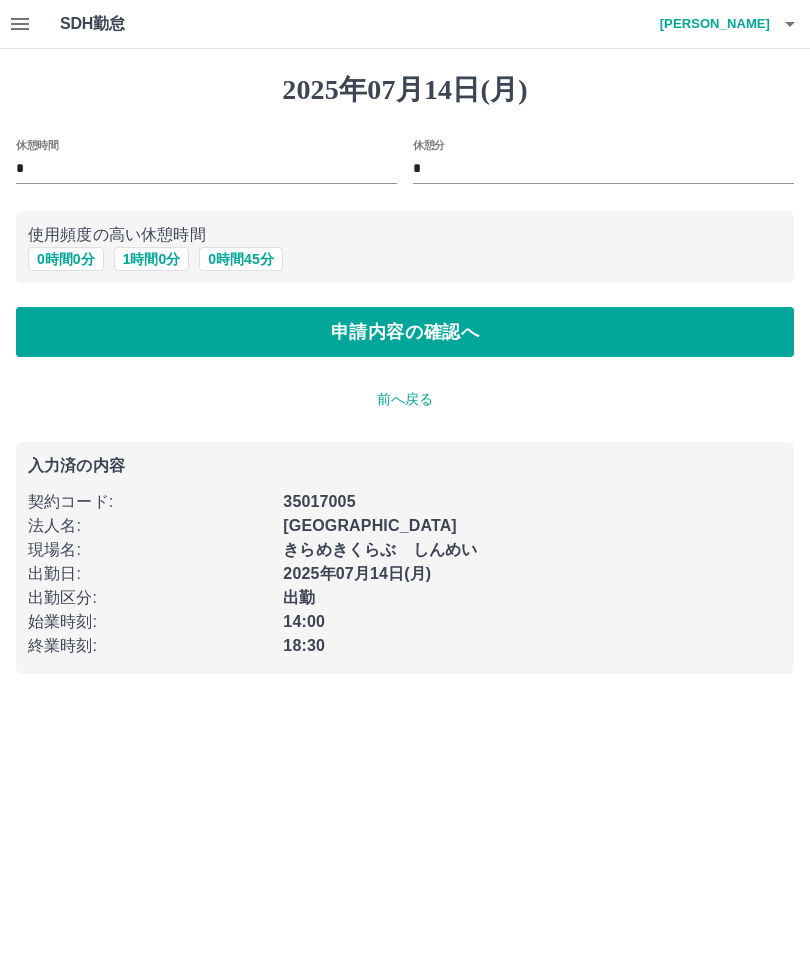 click on "0 時間 0 分" at bounding box center [66, 259] 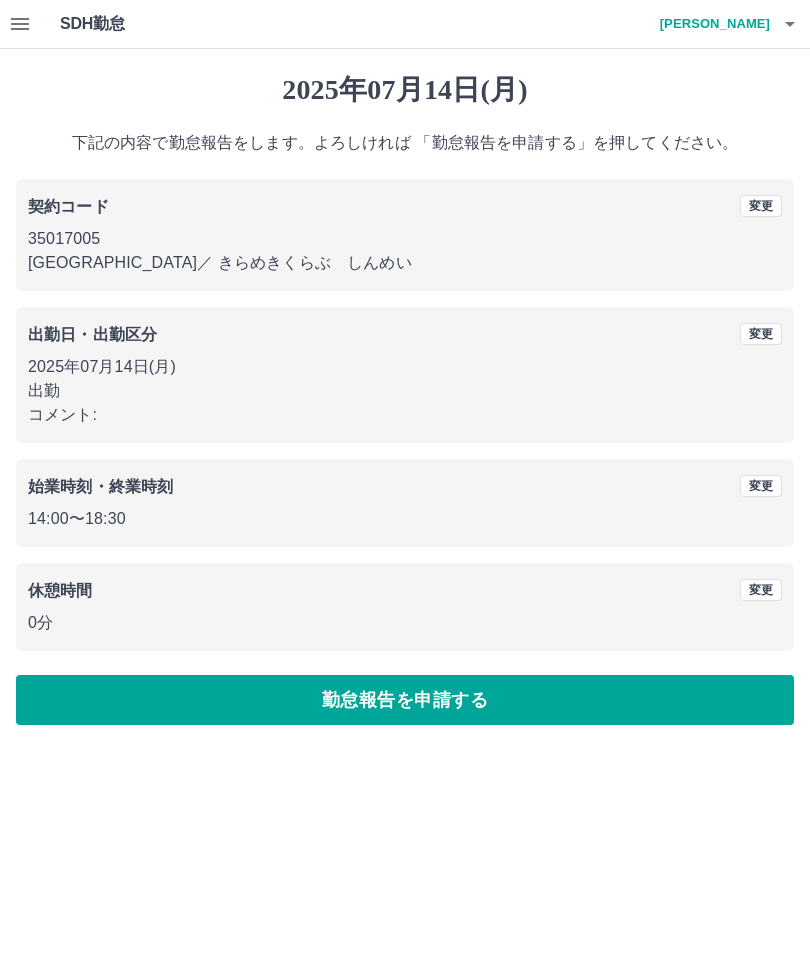 click on "勤怠報告を申請する" at bounding box center (405, 700) 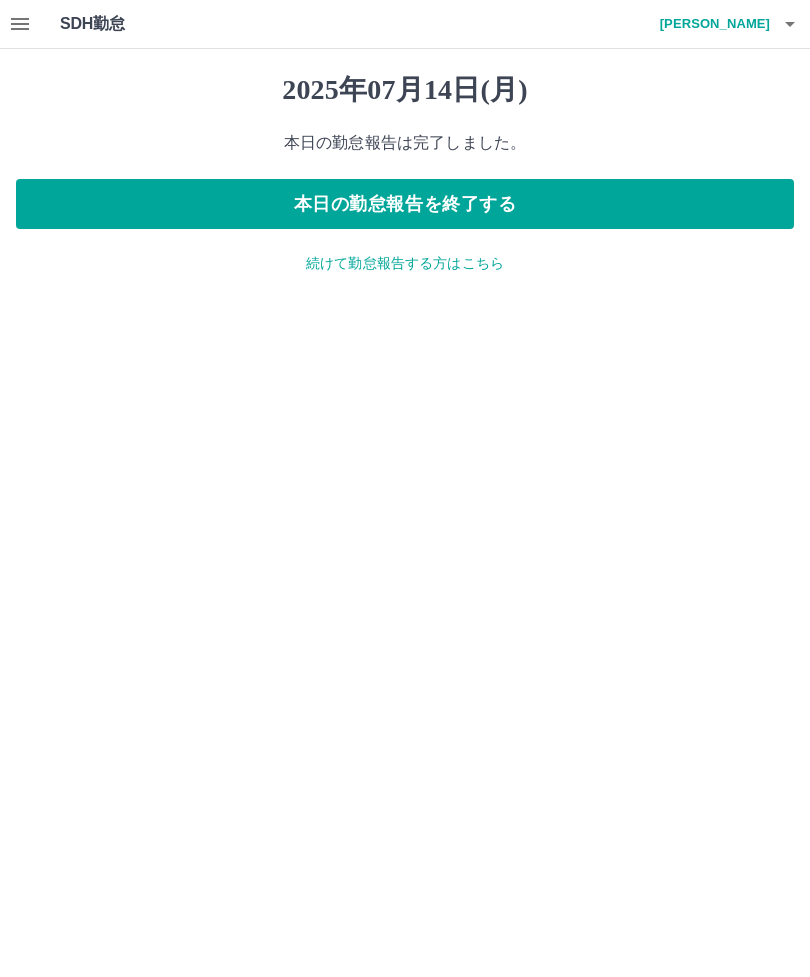 click on "本日の勤怠報告を終了する" at bounding box center (405, 204) 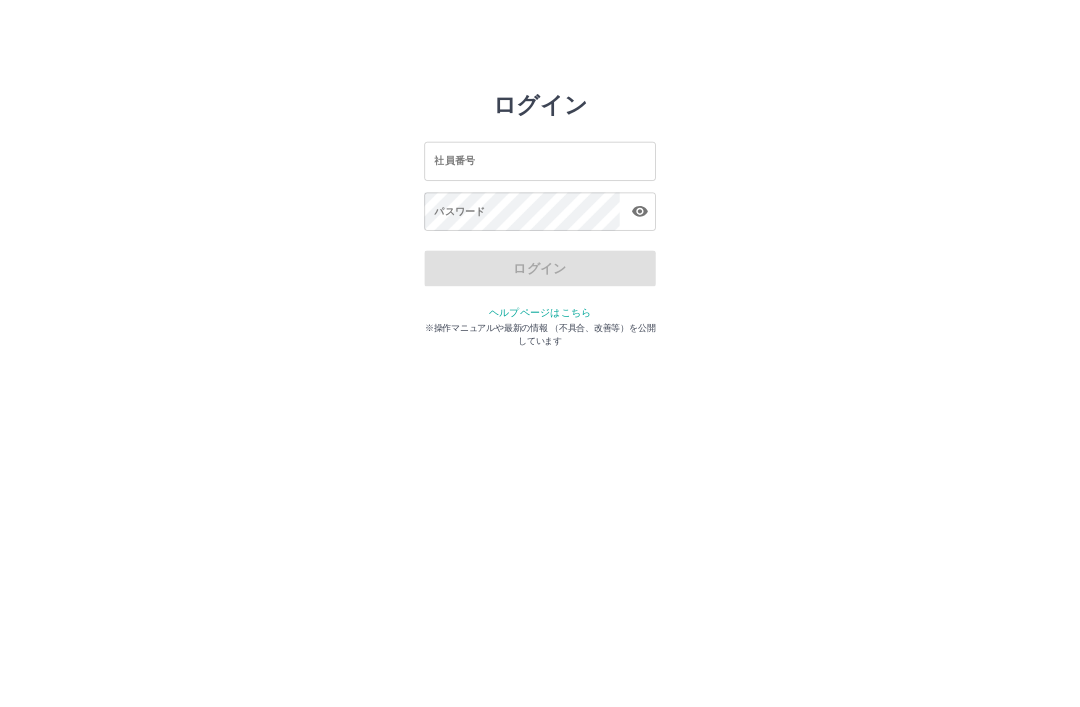 scroll, scrollTop: 0, scrollLeft: 0, axis: both 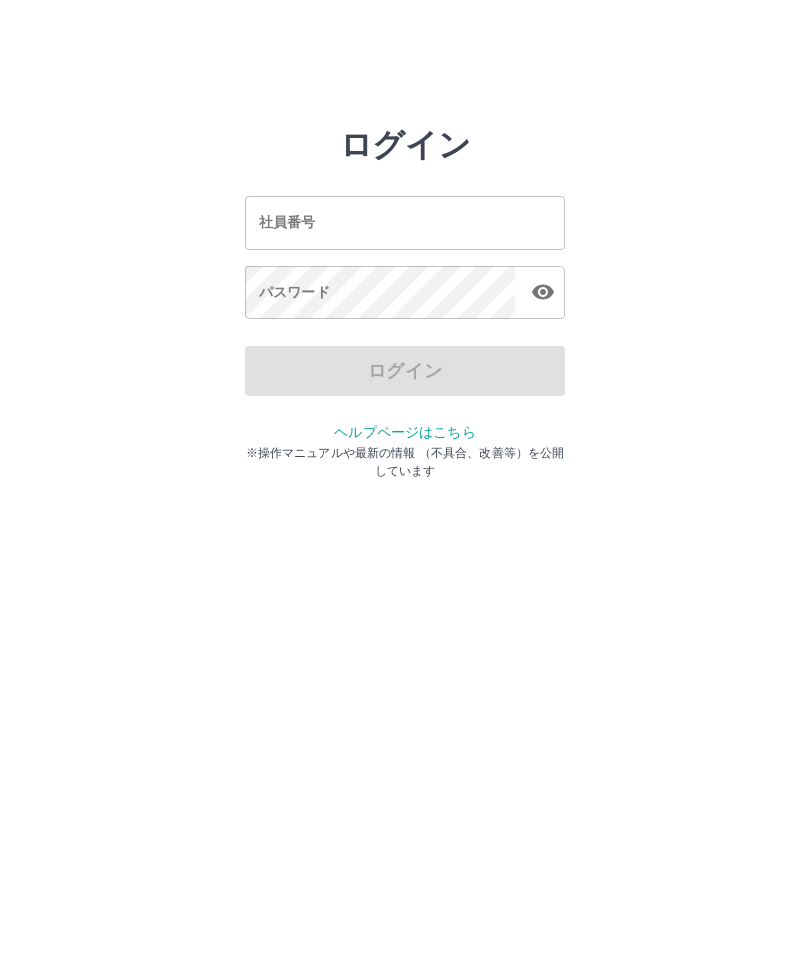 click on "ログイン 社員番号 社員番号 パスワード パスワード ログイン ヘルプページはこちら ※操作マニュアルや最新の情報 （不具合、改善等）を公開しています" at bounding box center [405, 223] 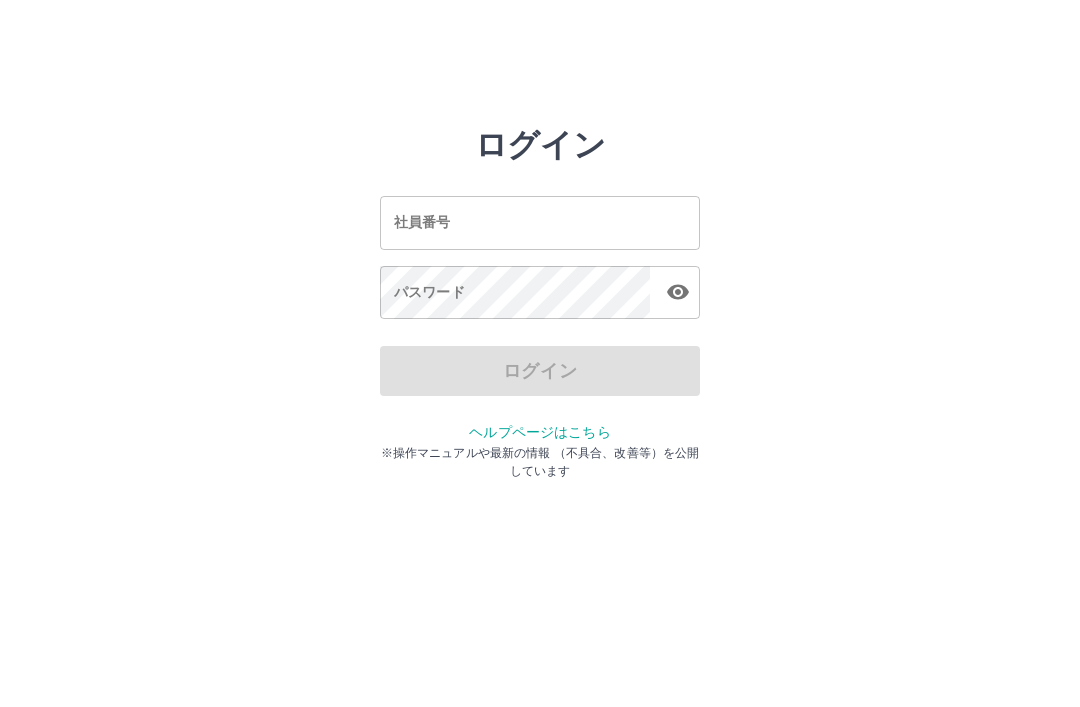scroll, scrollTop: 0, scrollLeft: 0, axis: both 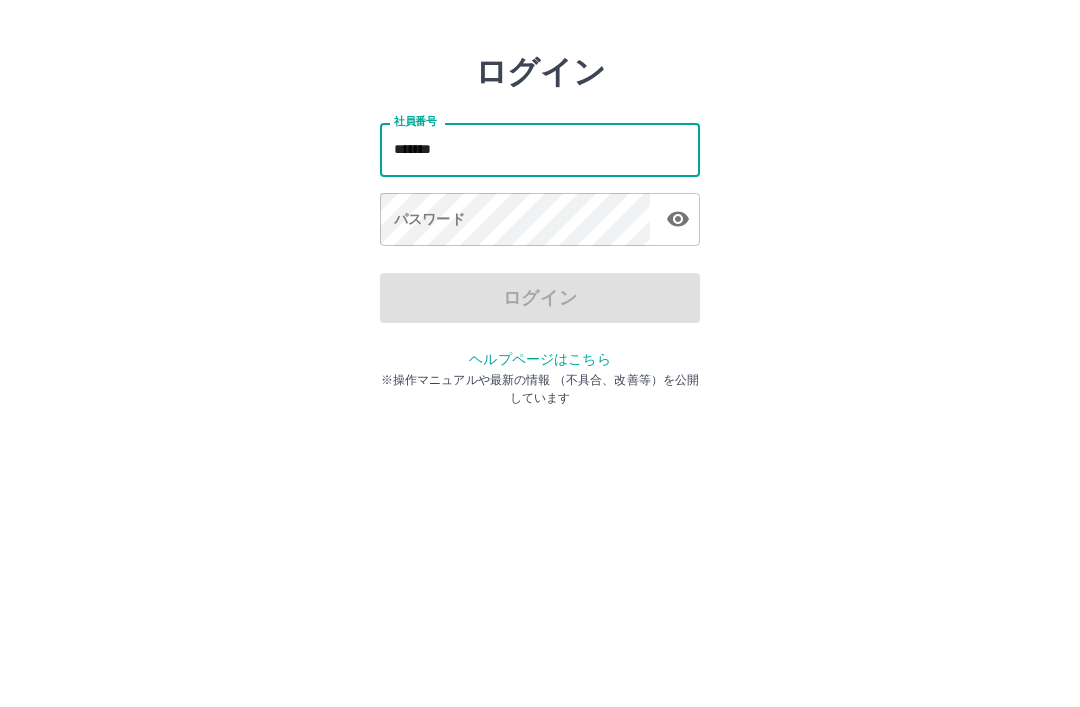 type on "*******" 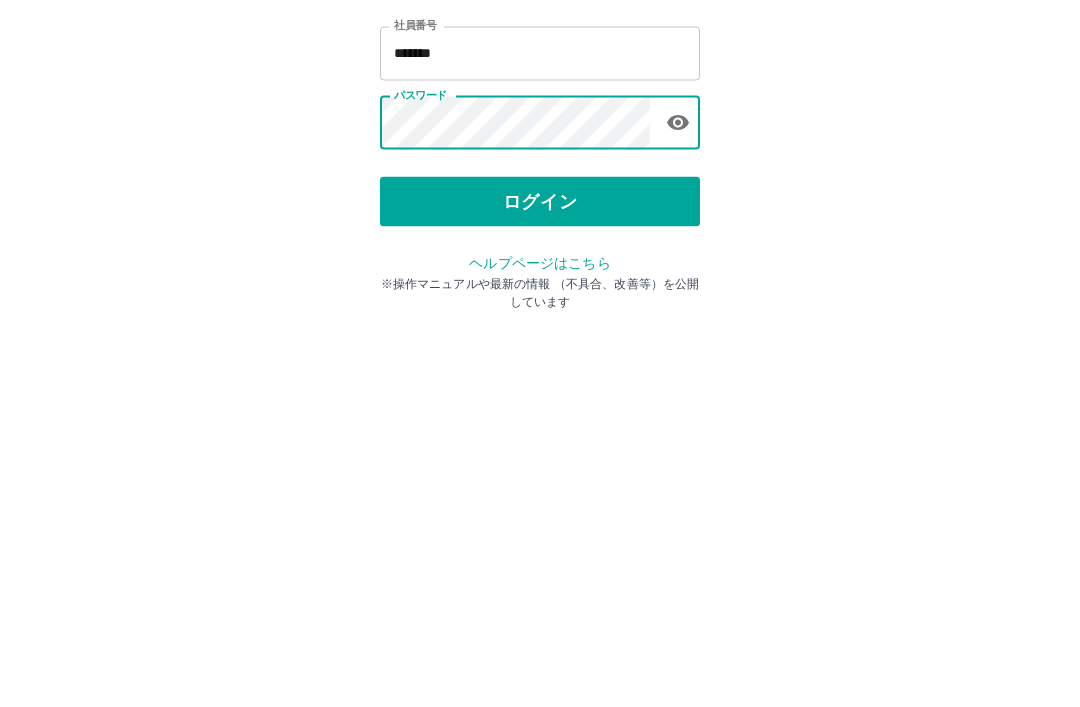 click on "ログイン" at bounding box center [540, 371] 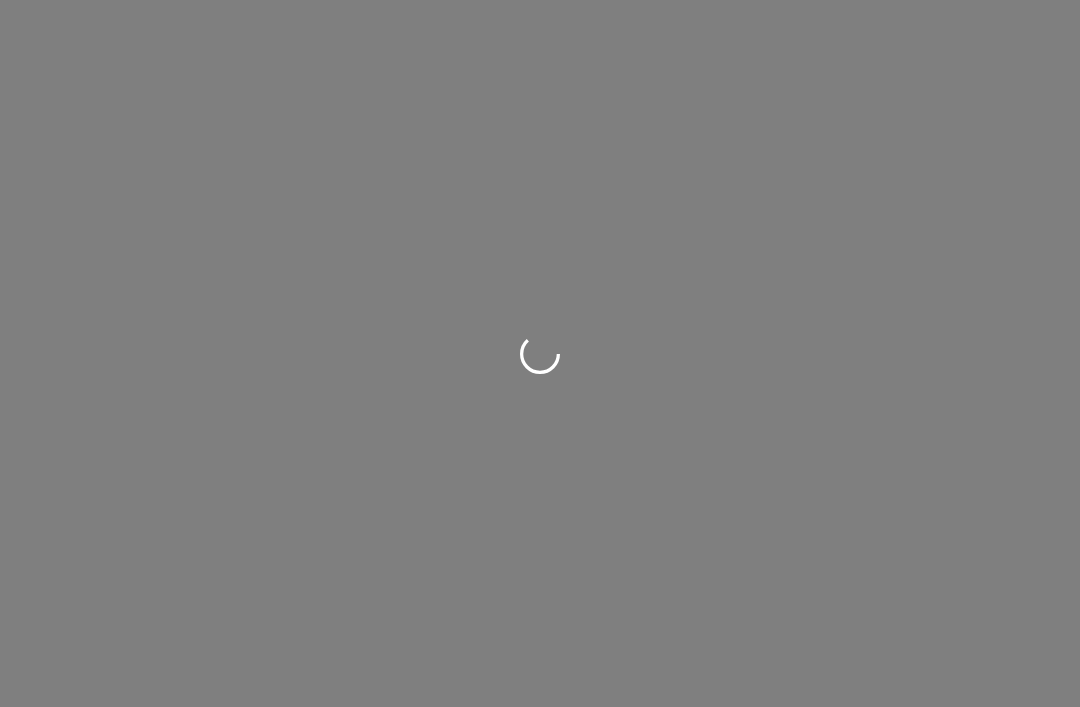 scroll, scrollTop: 0, scrollLeft: 0, axis: both 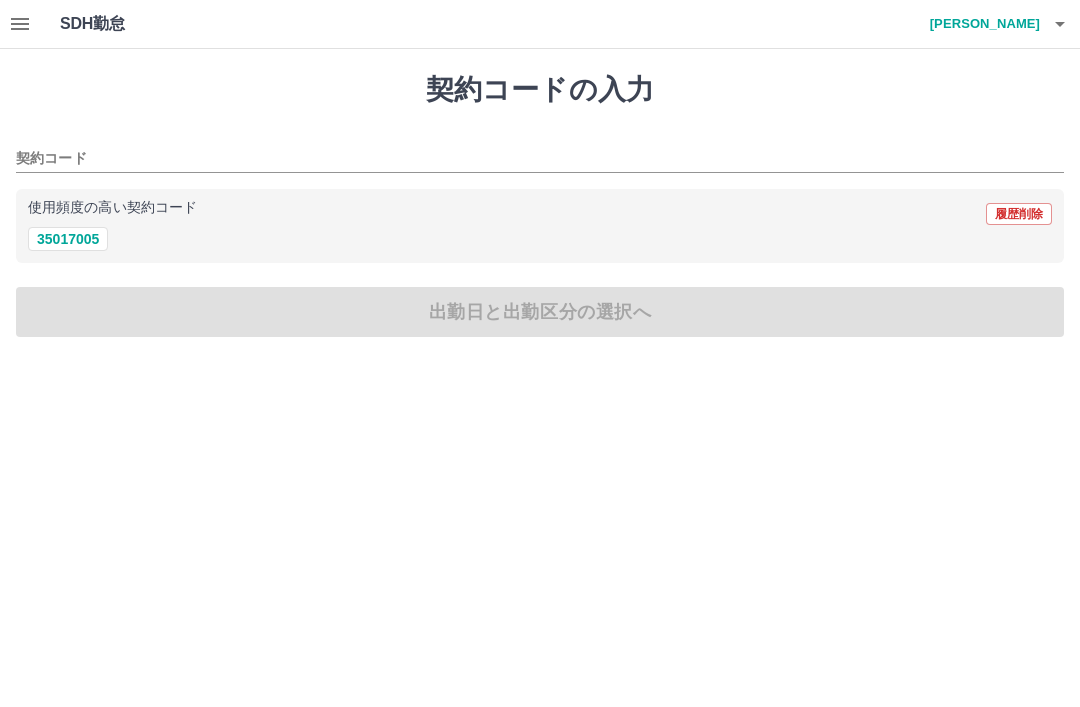 click on "契約コード" at bounding box center (525, 159) 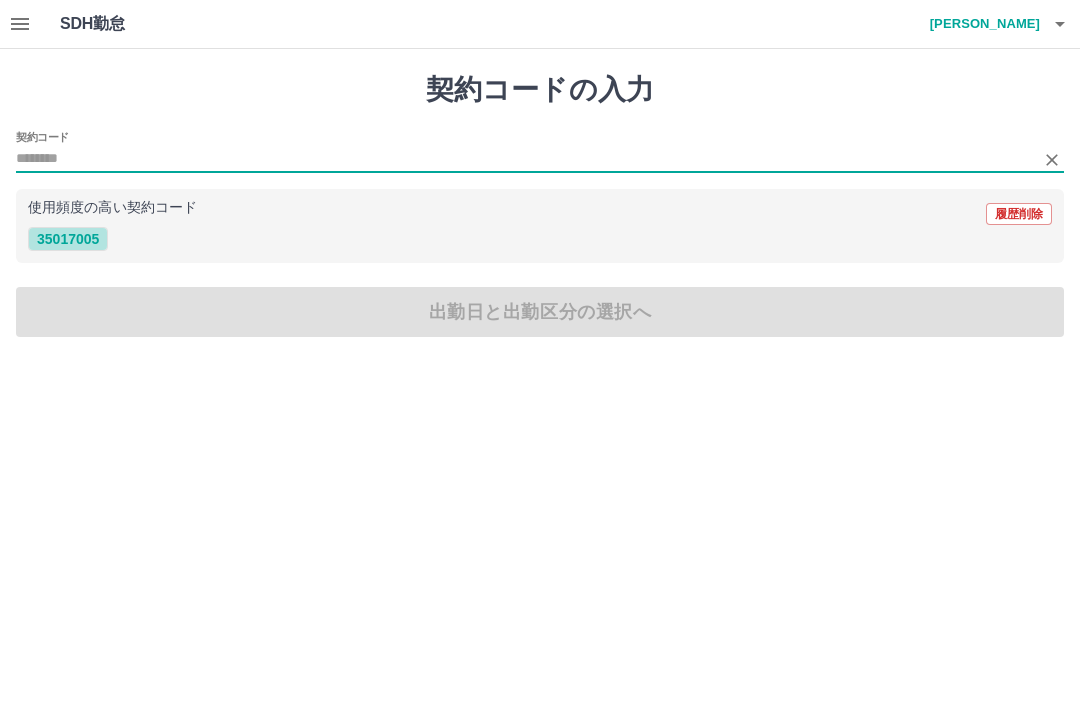 click on "35017005" at bounding box center (68, 239) 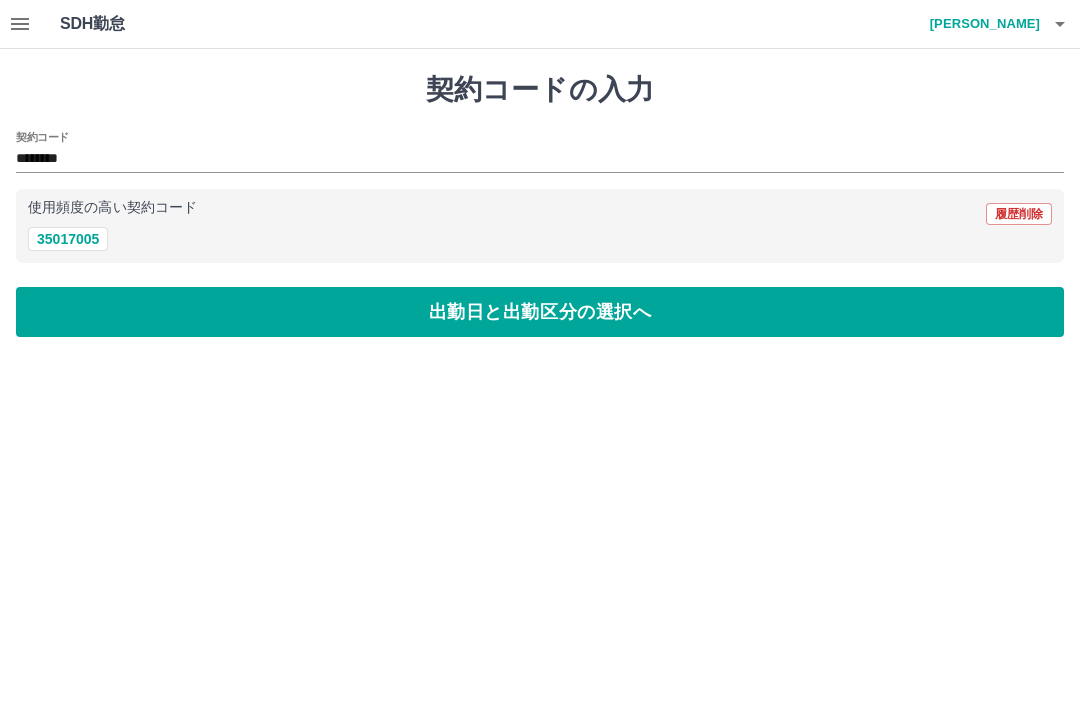 click on "出勤日と出勤区分の選択へ" at bounding box center [540, 312] 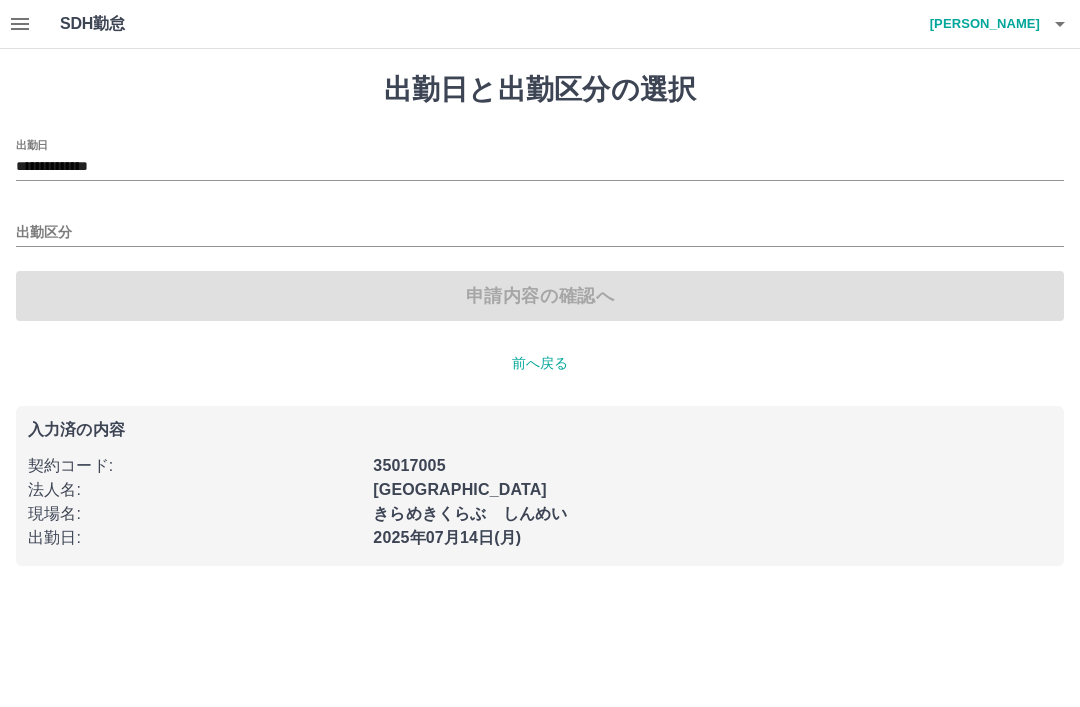 click on "**********" at bounding box center (540, 167) 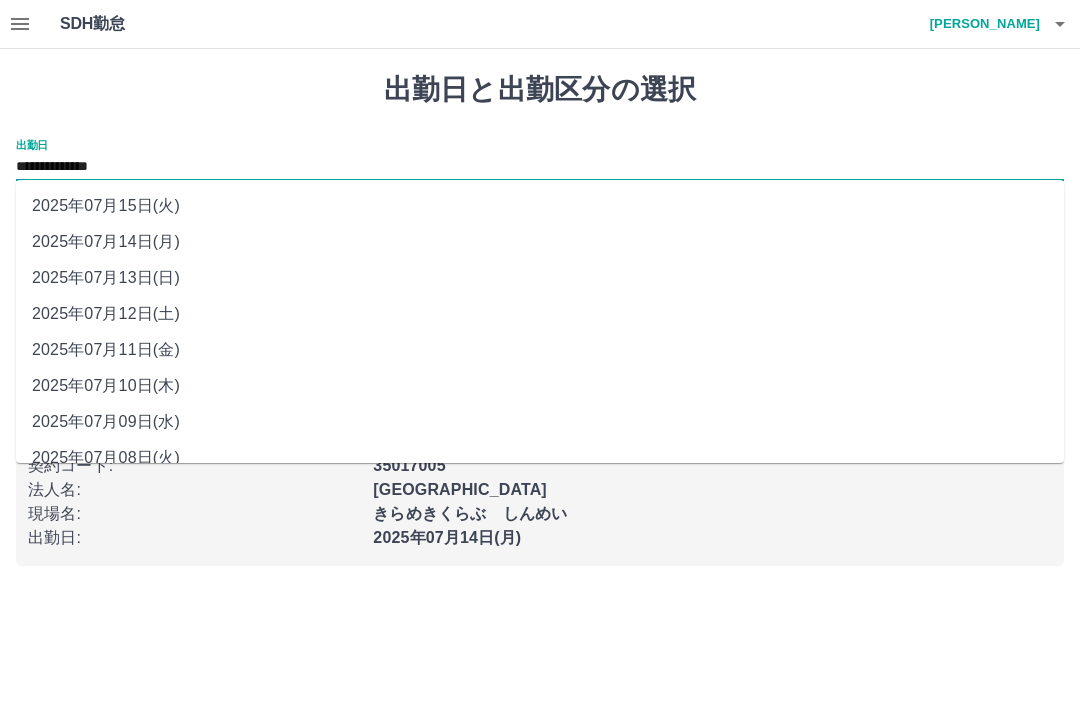 click on "2025年07月12日(土)" at bounding box center (540, 314) 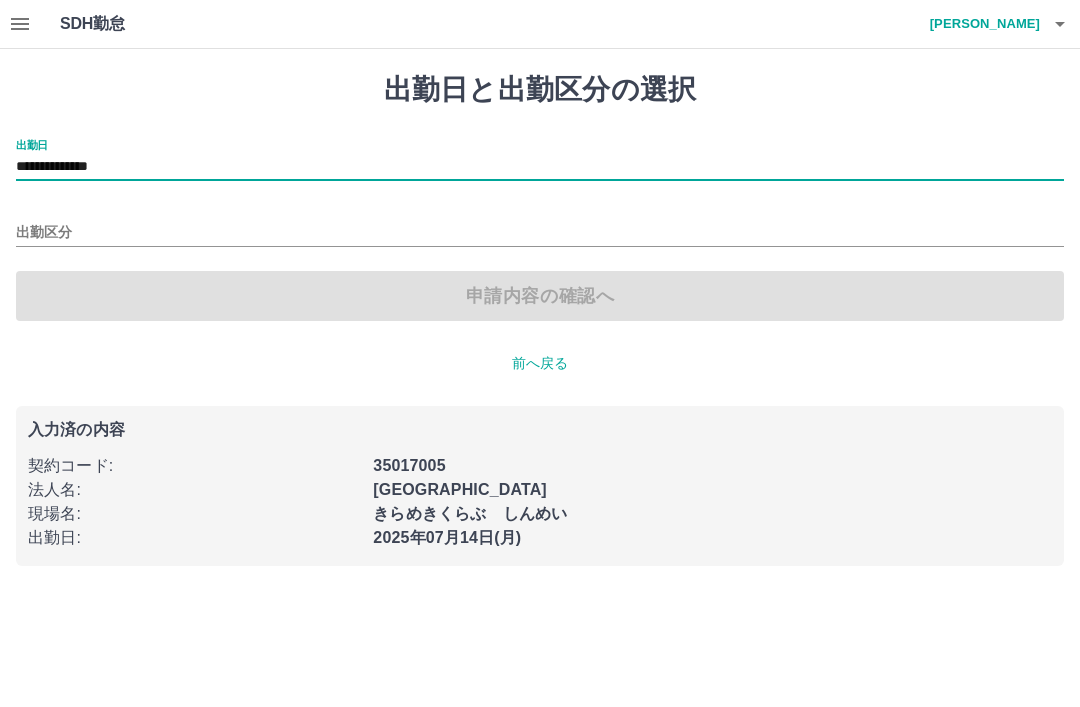 click on "出勤区分" at bounding box center [540, 233] 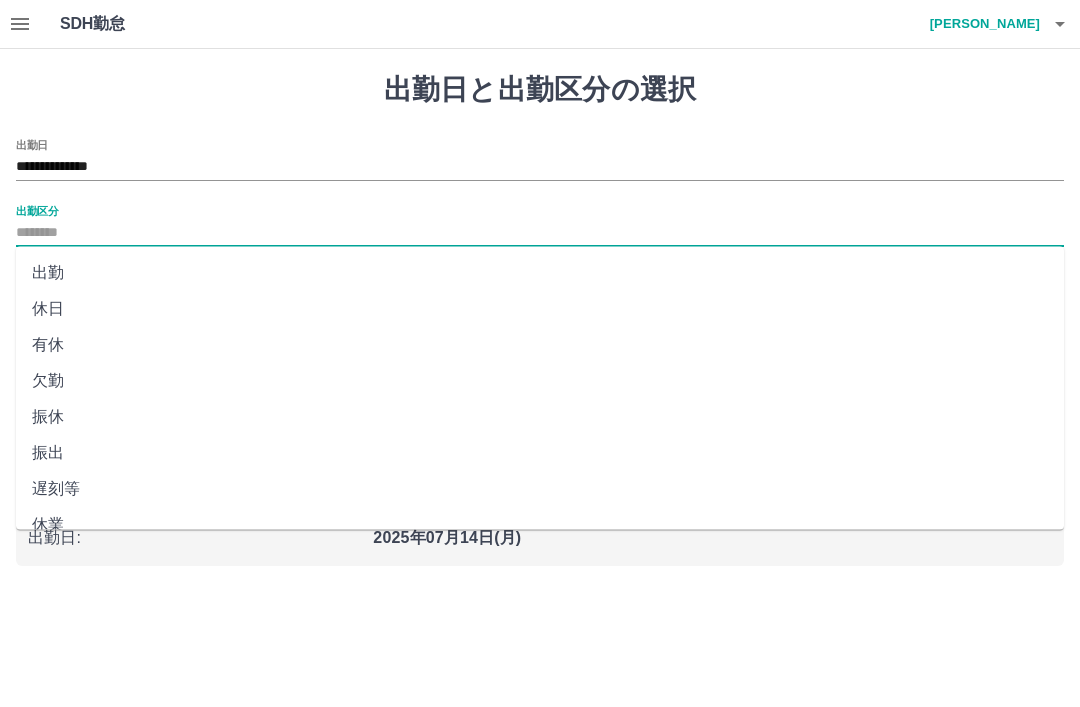 click on "出勤" at bounding box center [540, 273] 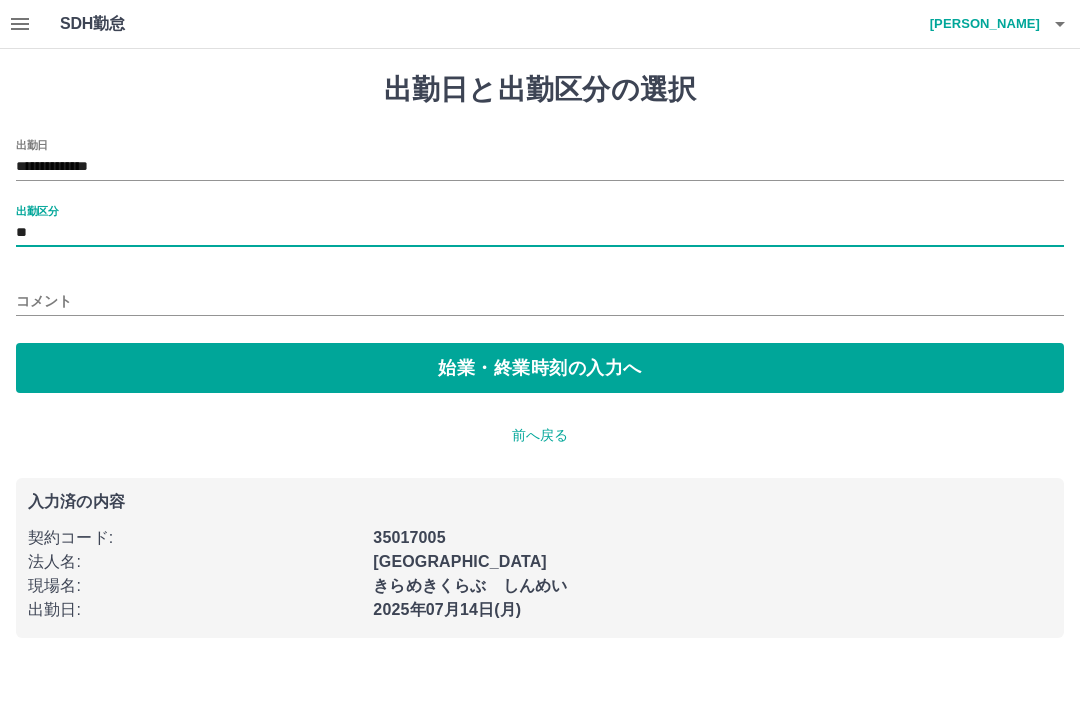 click on "始業・終業時刻の入力へ" at bounding box center [540, 368] 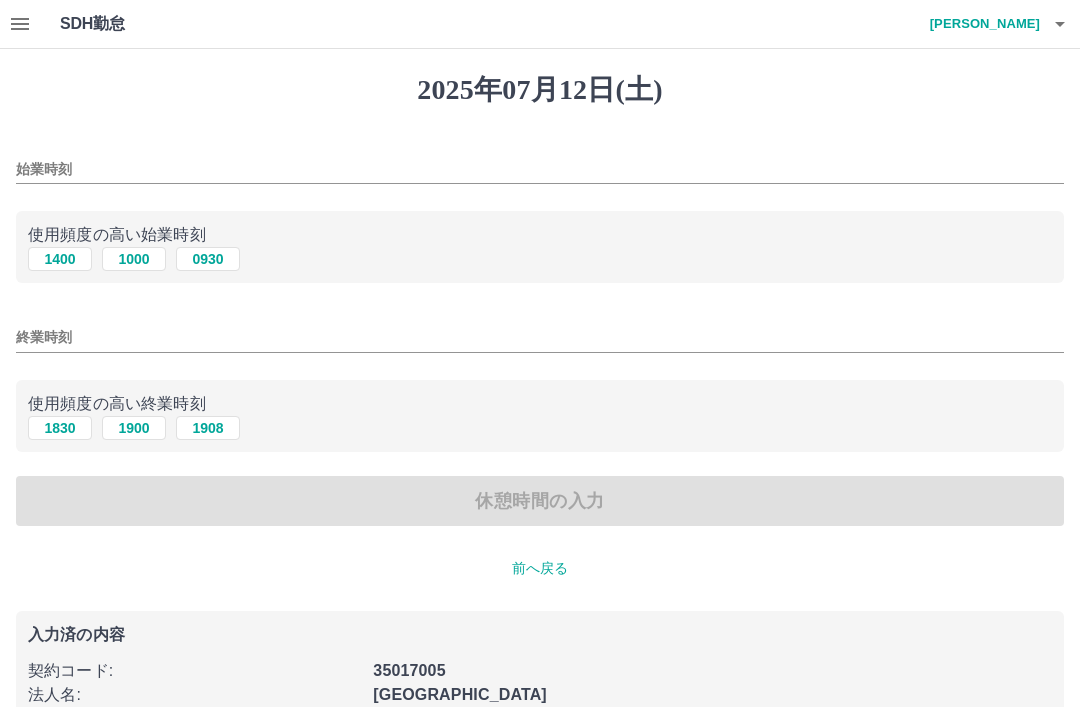 click on "始業時刻" at bounding box center (540, 169) 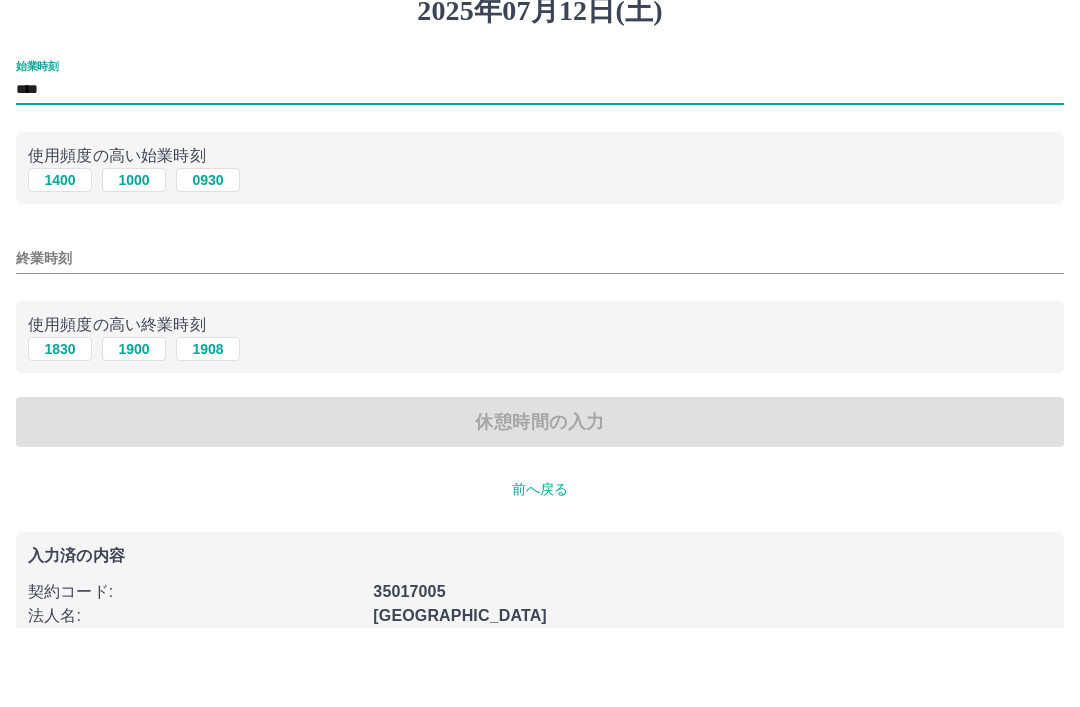 type on "****" 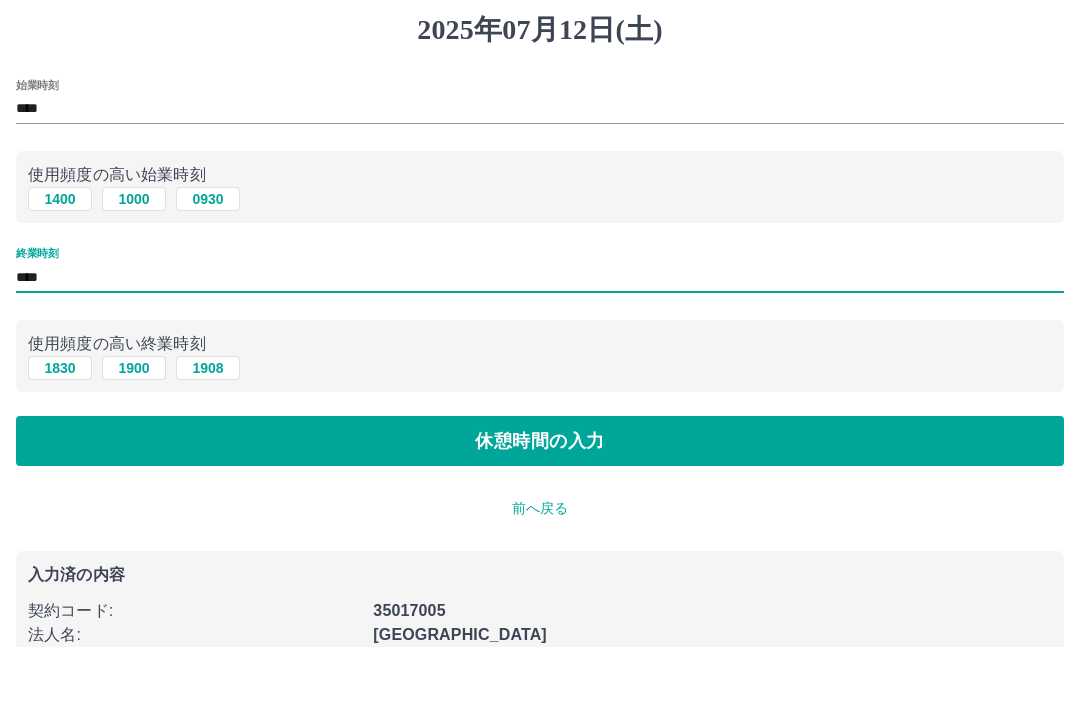 type on "****" 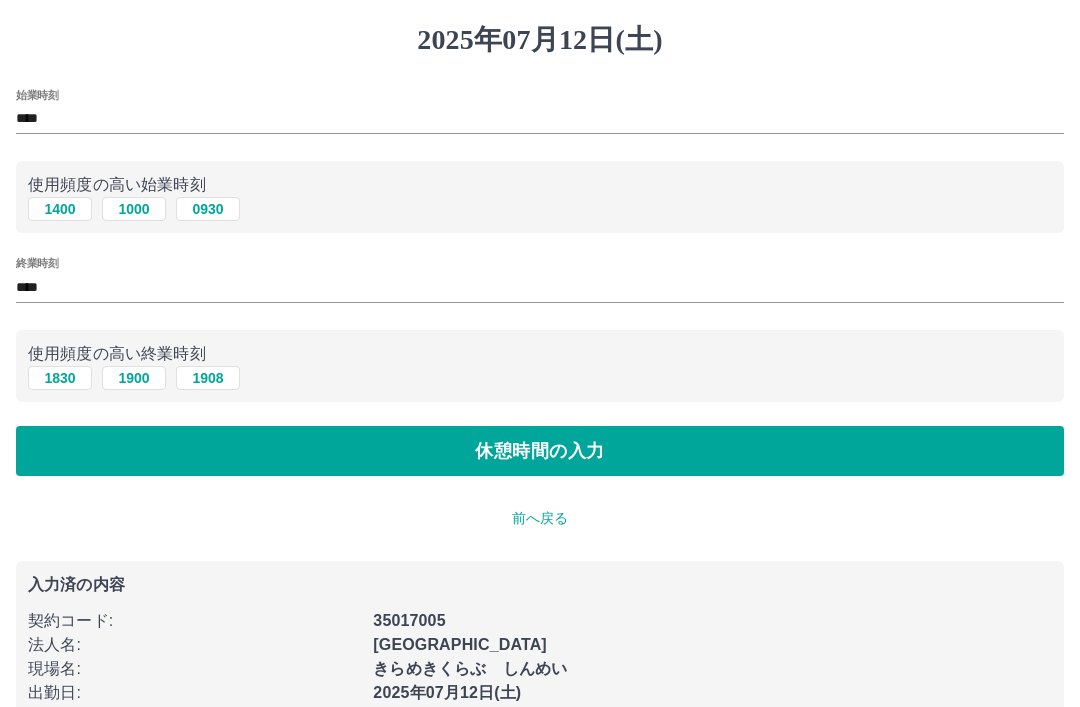click on "休憩時間の入力" at bounding box center [540, 451] 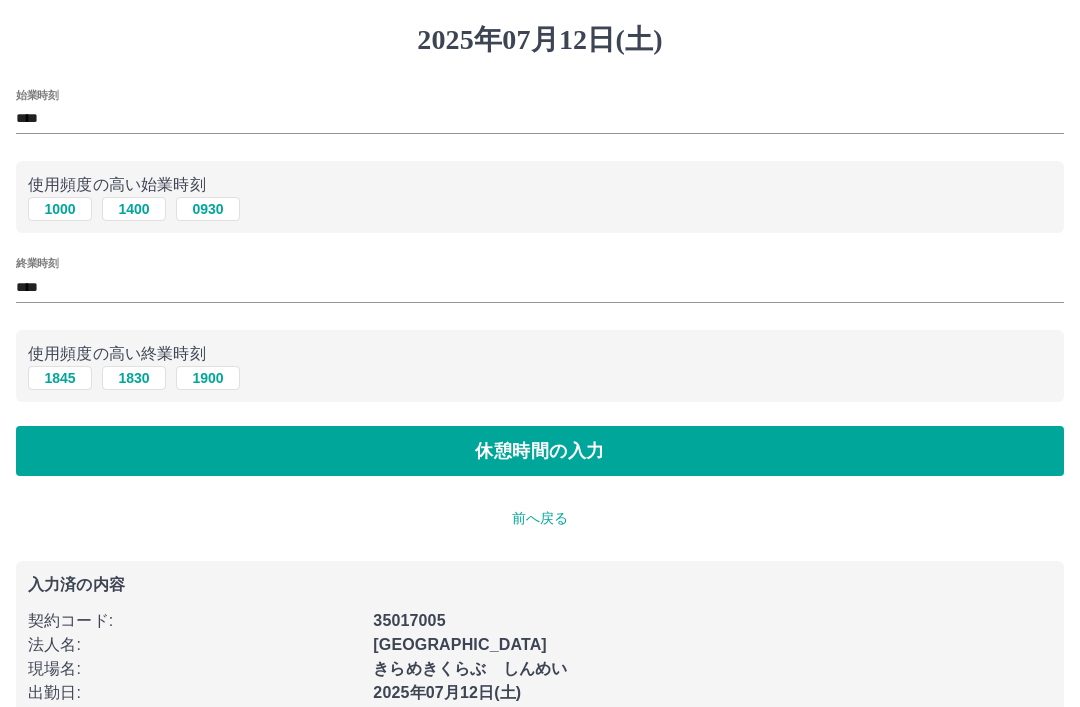 scroll, scrollTop: 0, scrollLeft: 0, axis: both 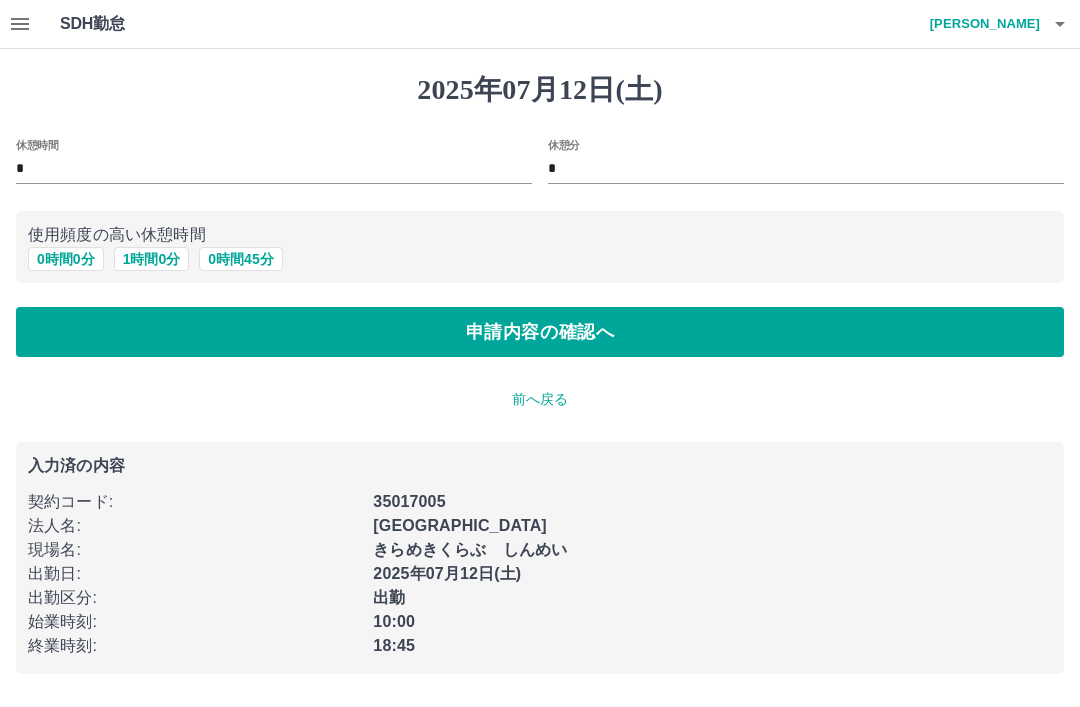 click on "1 時間 0 分" at bounding box center (152, 259) 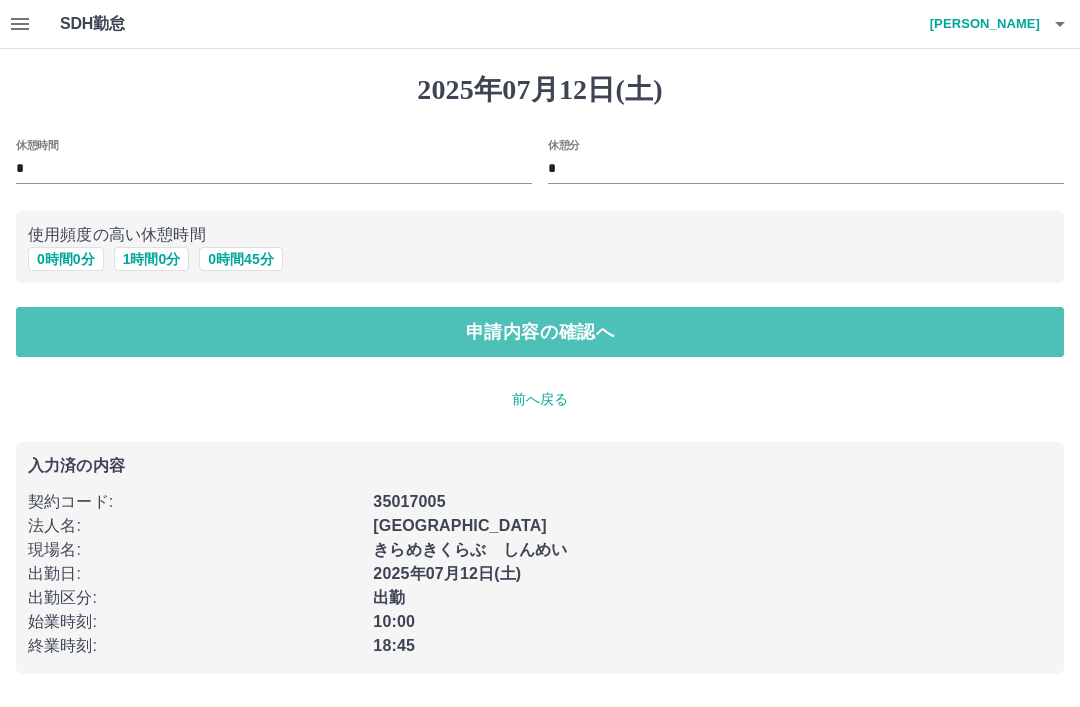 click on "申請内容の確認へ" at bounding box center (540, 332) 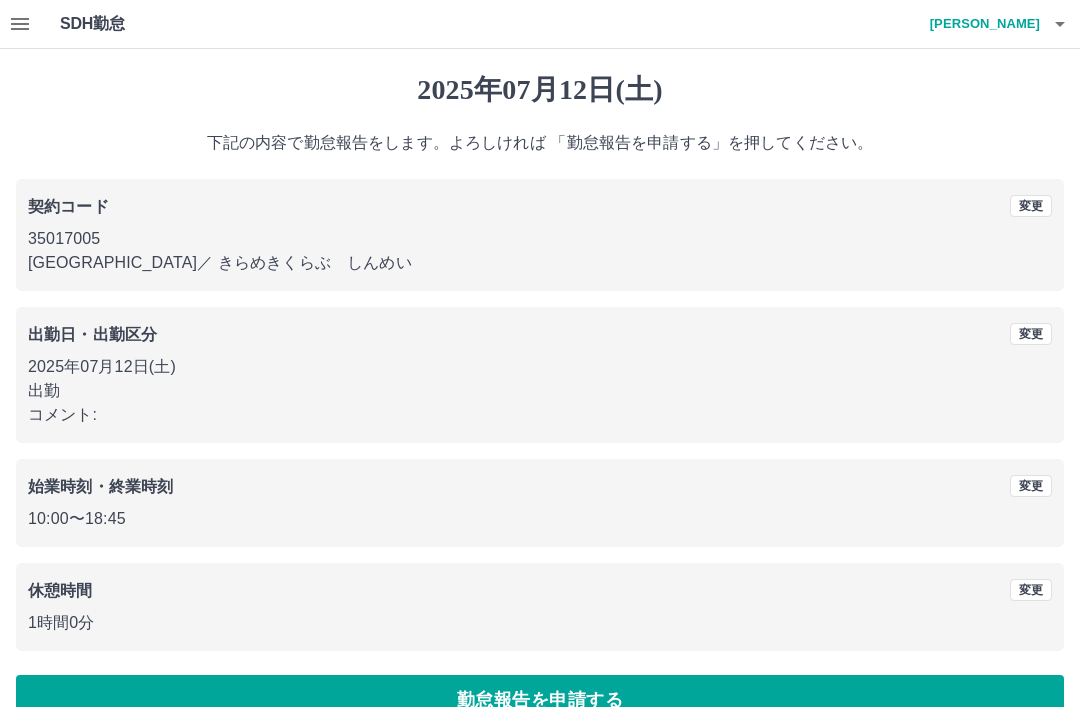scroll, scrollTop: 41, scrollLeft: 0, axis: vertical 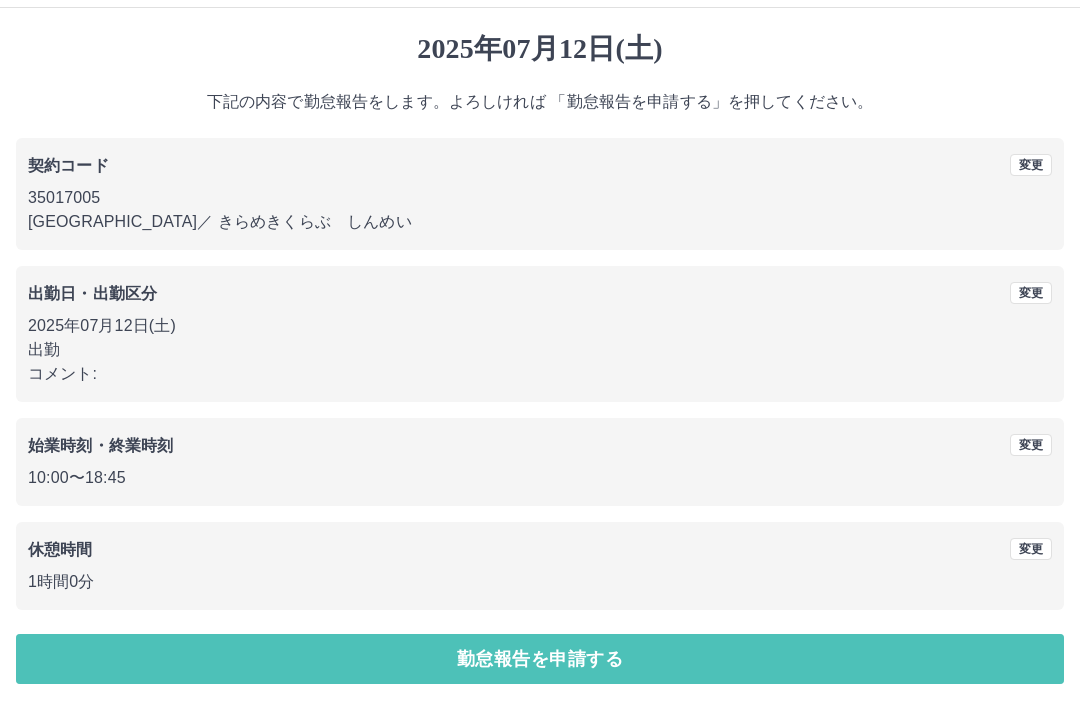 click on "勤怠報告を申請する" at bounding box center [540, 659] 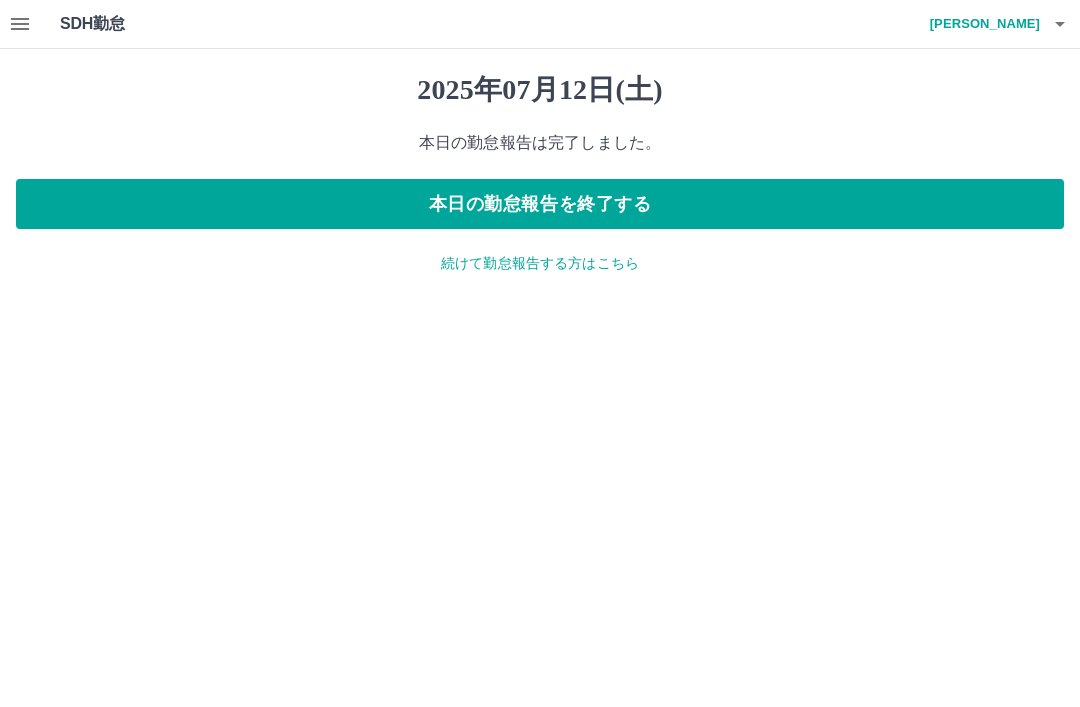scroll, scrollTop: 0, scrollLeft: 0, axis: both 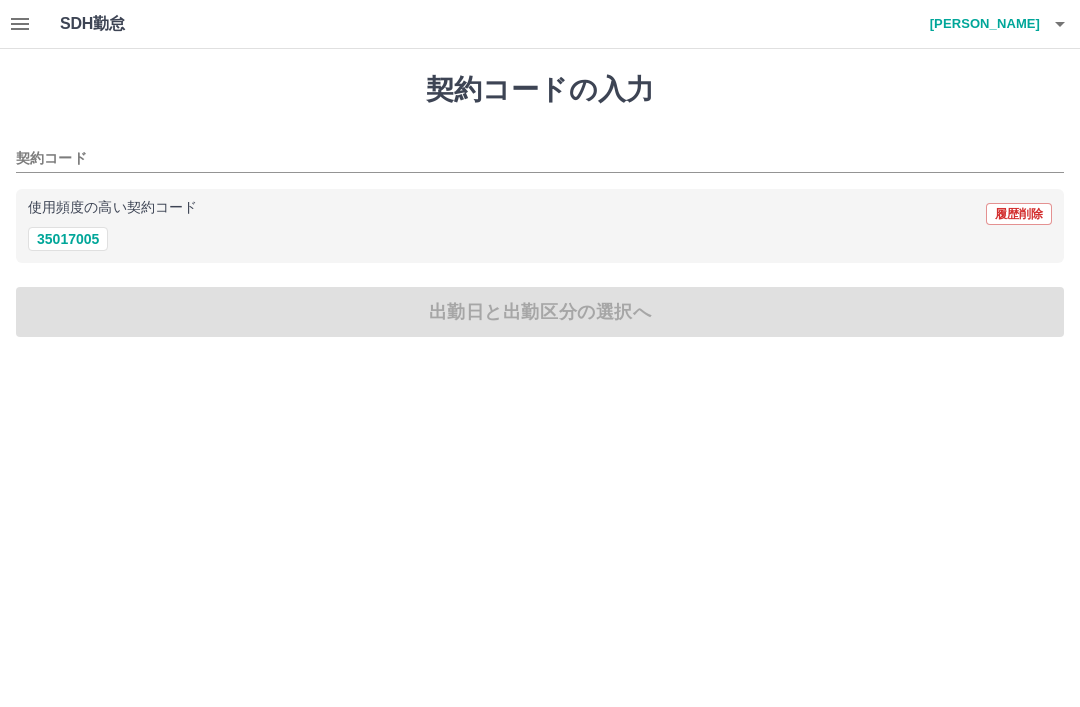 click on "35017005" at bounding box center [68, 239] 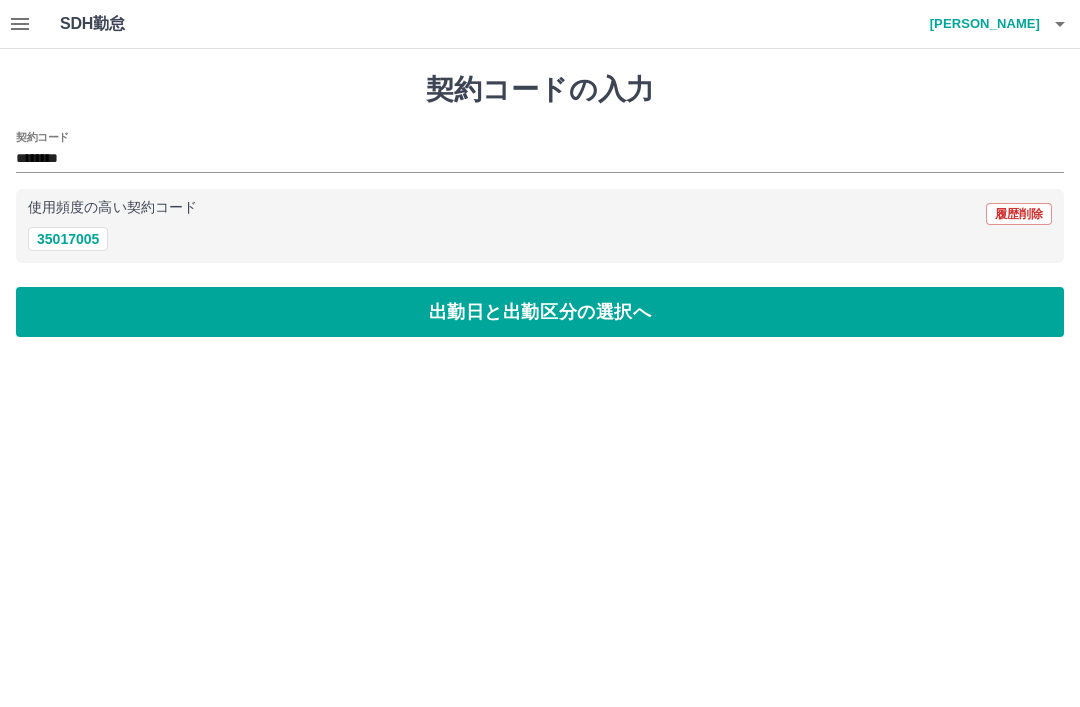 click on "出勤日と出勤区分の選択へ" at bounding box center (540, 312) 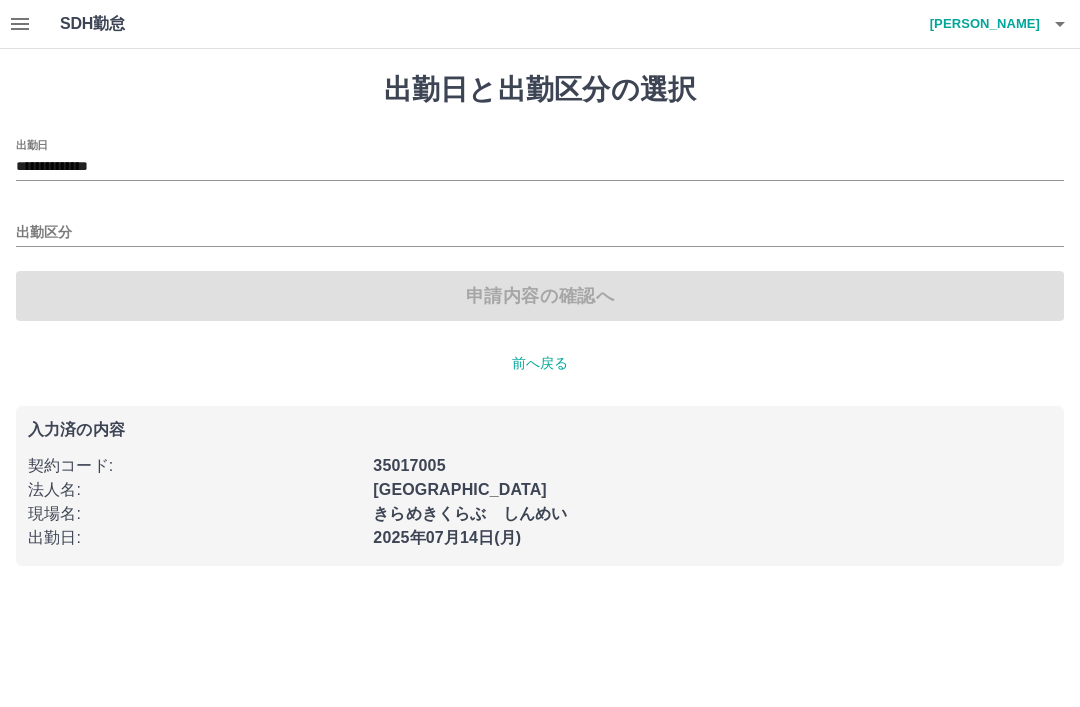 click on "出勤区分" at bounding box center [540, 233] 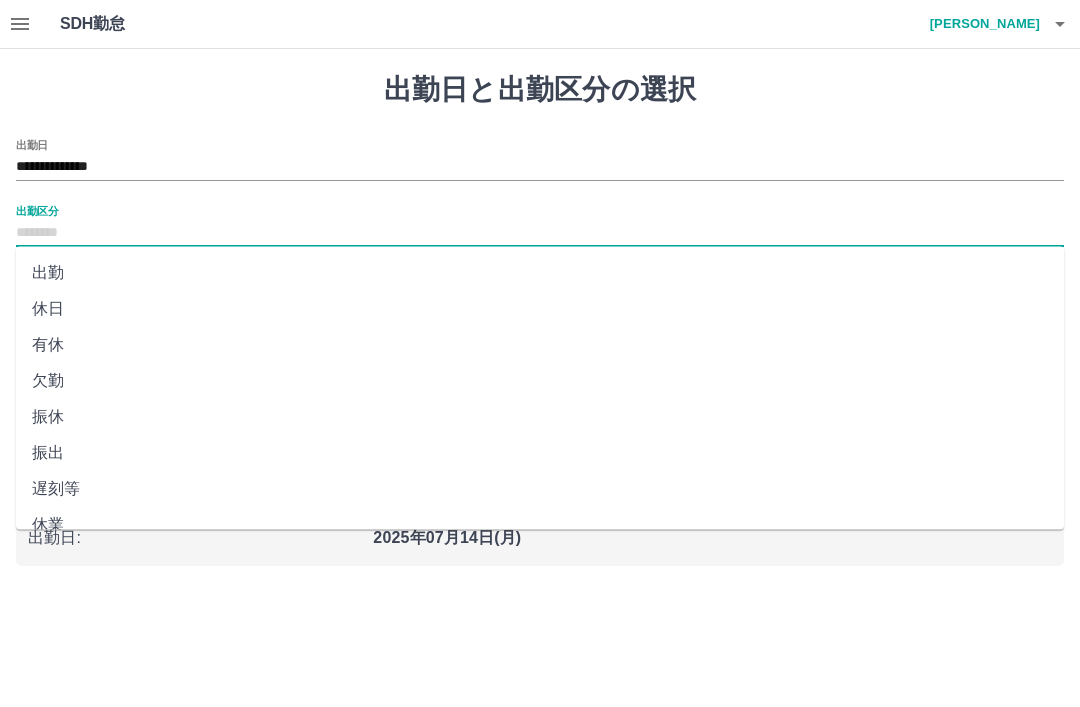 click on "出勤" at bounding box center (540, 273) 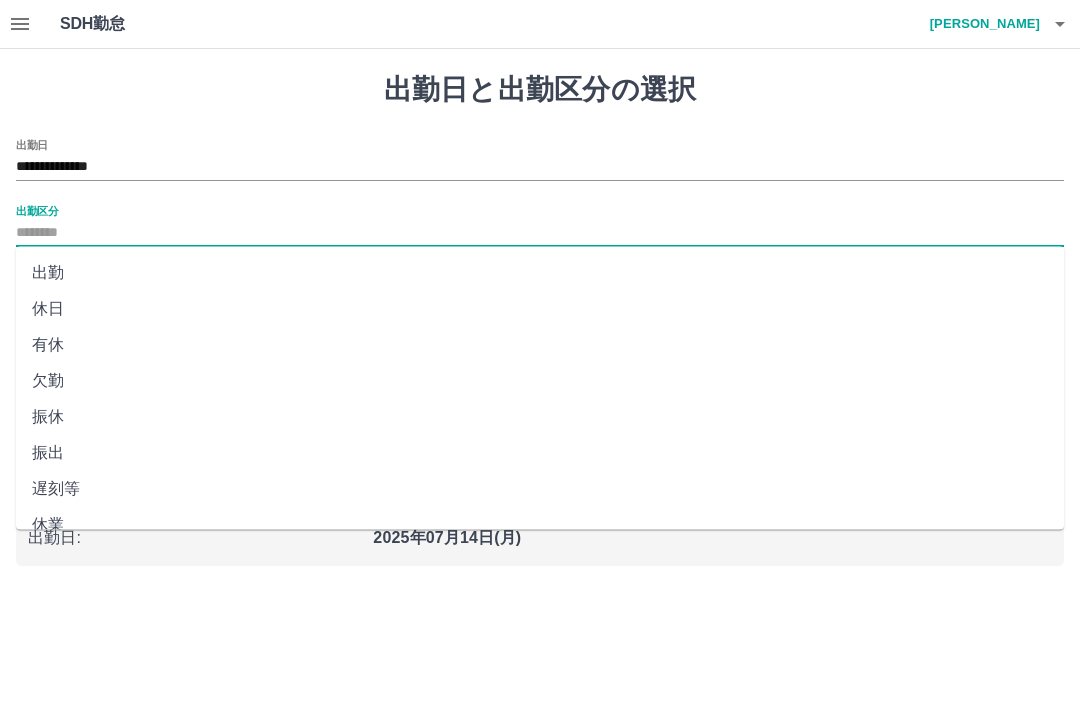type on "**" 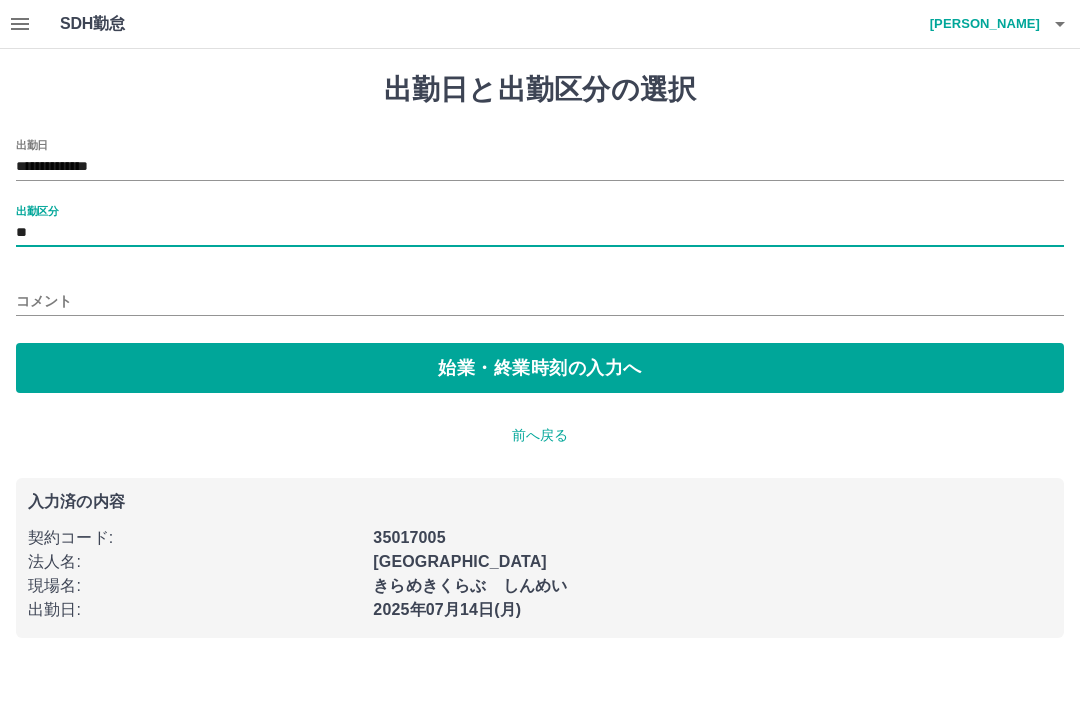 click on "始業・終業時刻の入力へ" at bounding box center (540, 368) 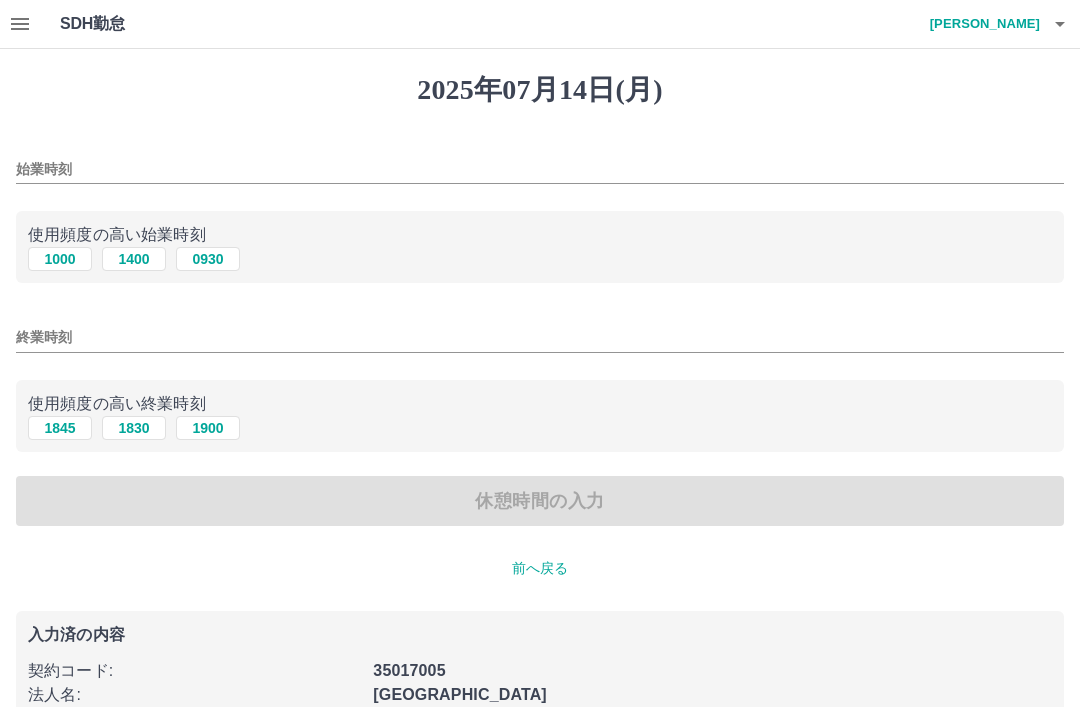 click on "1400" at bounding box center (134, 259) 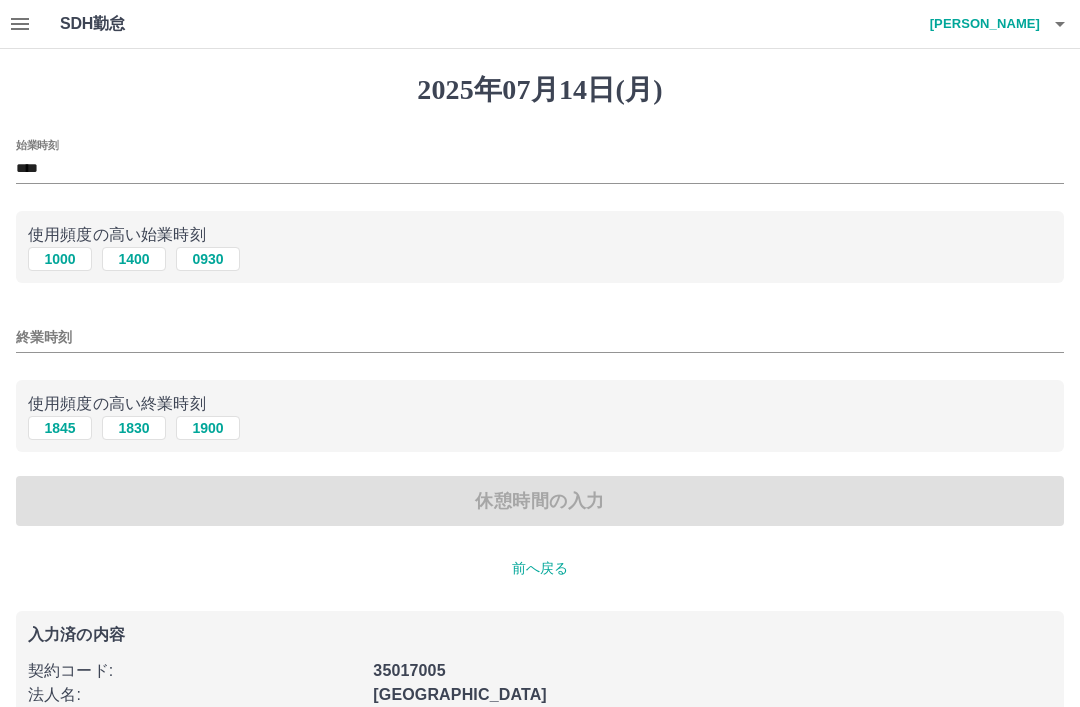 click on "1830" at bounding box center [134, 428] 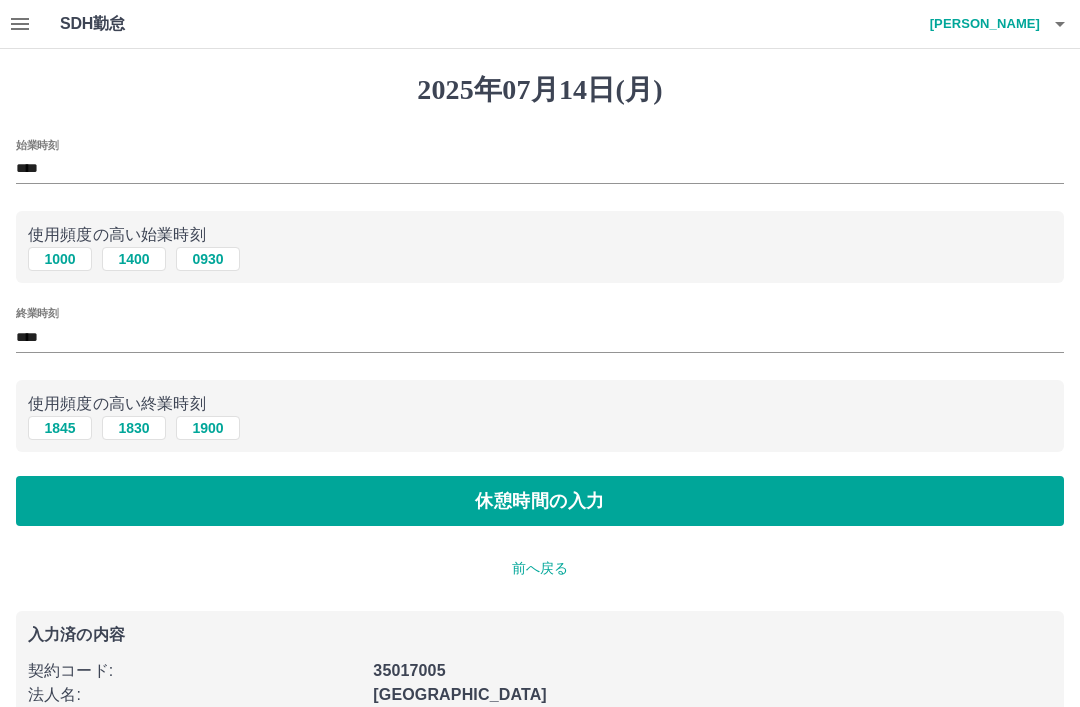 click on "休憩時間の入力" at bounding box center [540, 501] 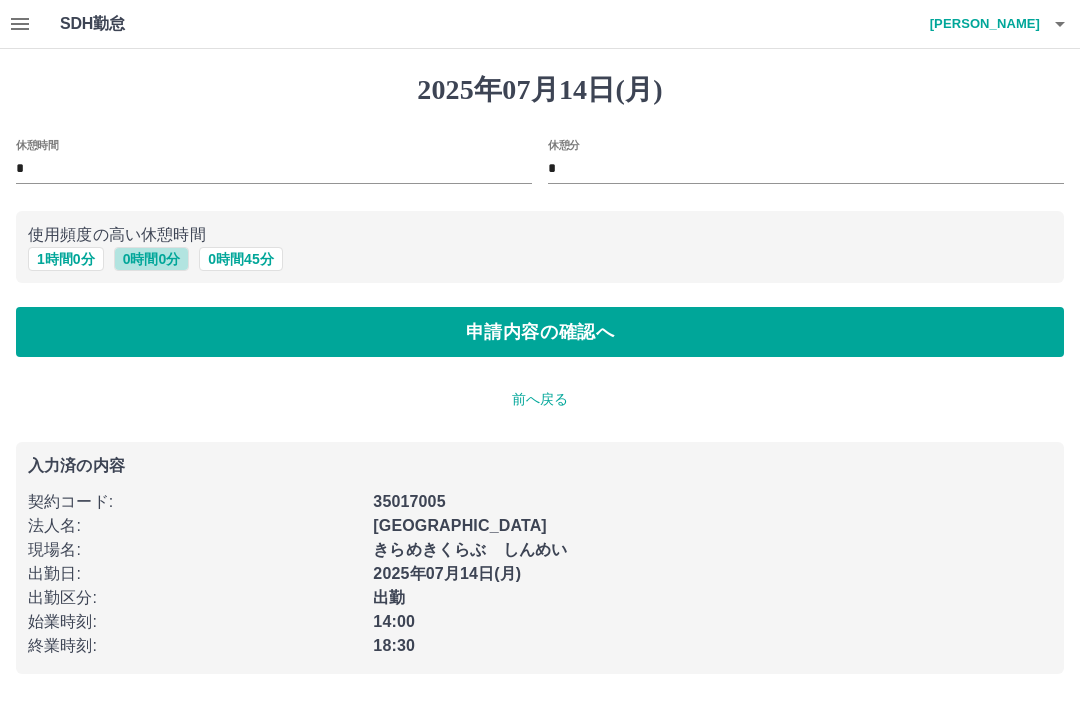click on "0 時間 0 分" at bounding box center (152, 259) 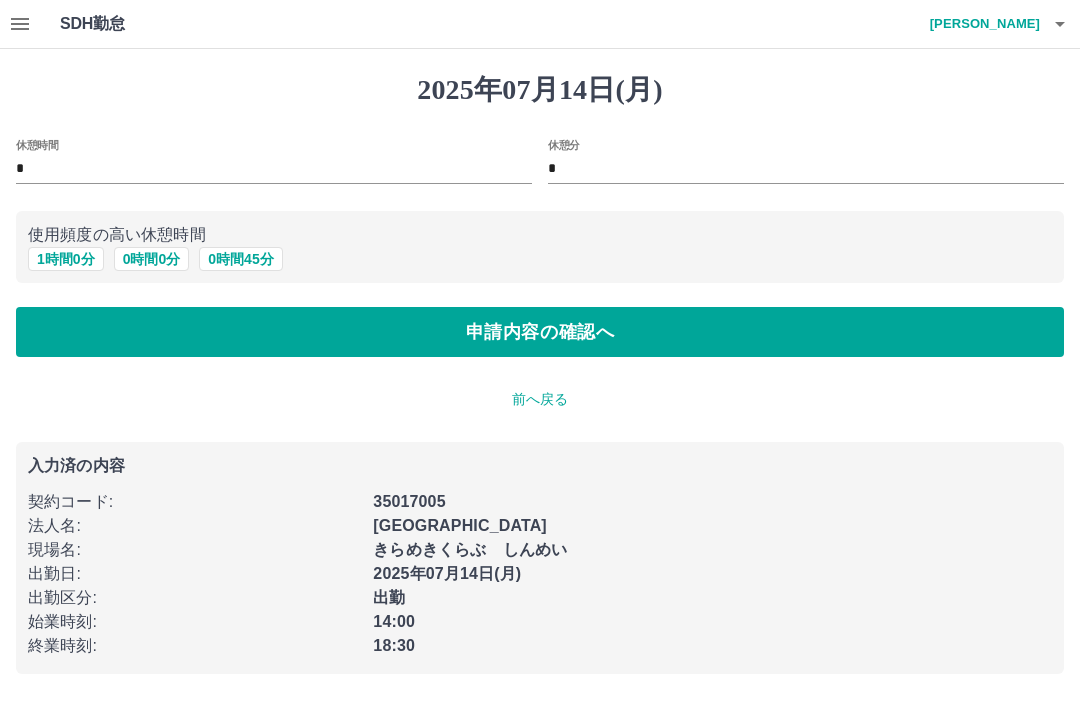 click on "申請内容の確認へ" at bounding box center (540, 332) 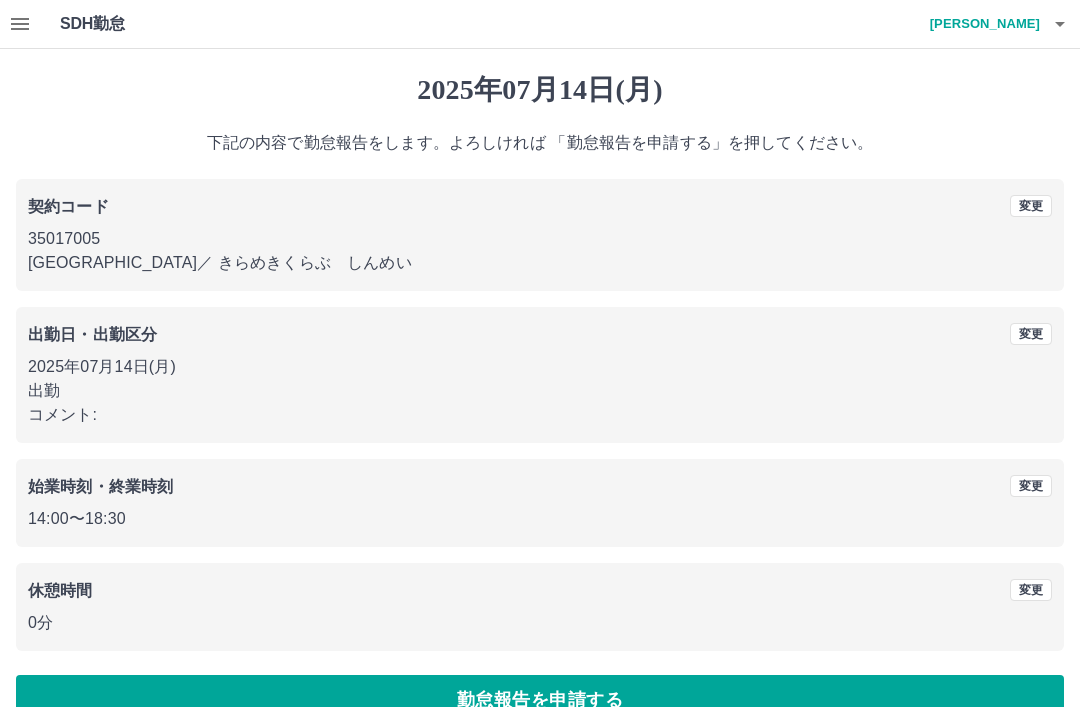 scroll, scrollTop: 41, scrollLeft: 0, axis: vertical 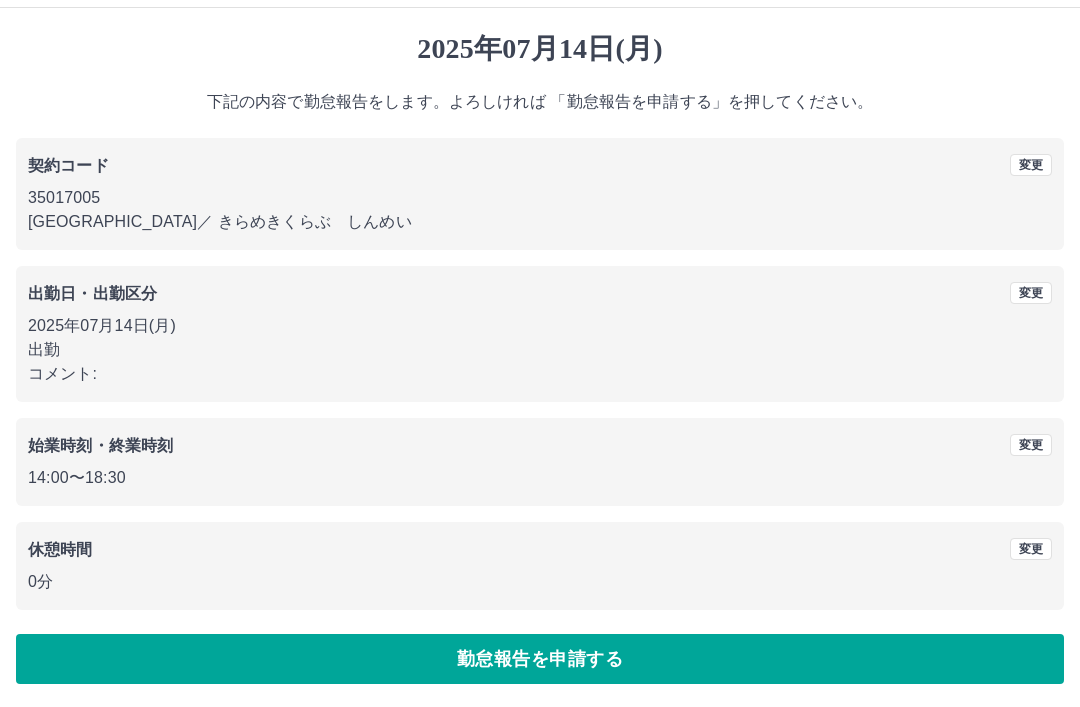 click on "勤怠報告を申請する" at bounding box center (540, 659) 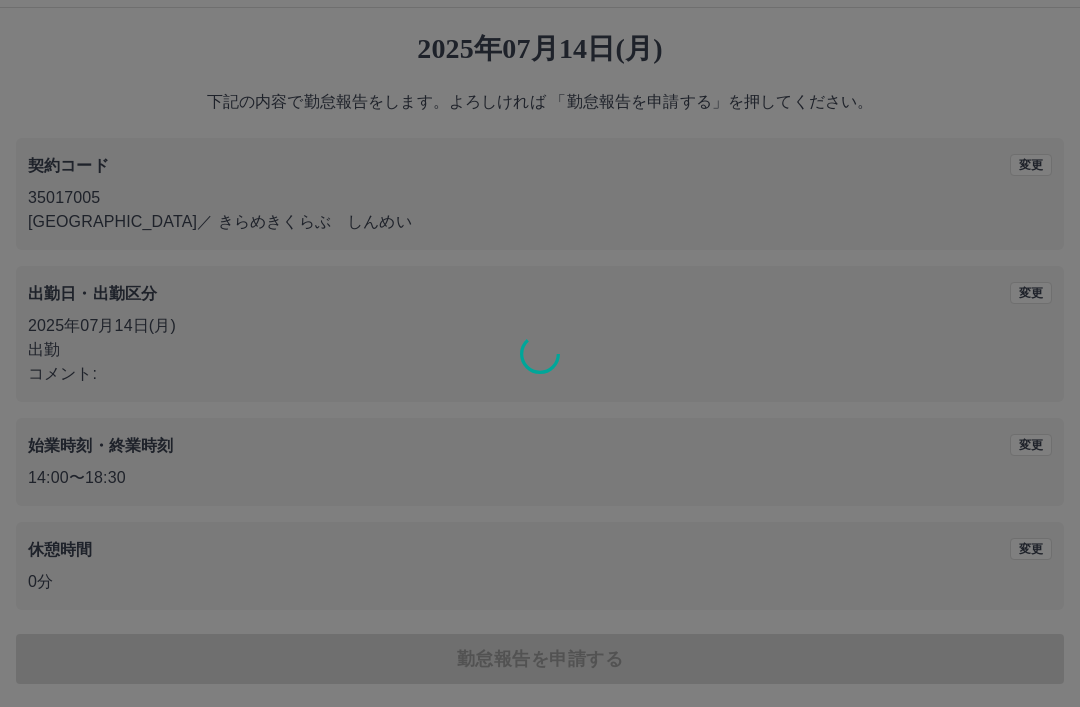 scroll, scrollTop: 0, scrollLeft: 0, axis: both 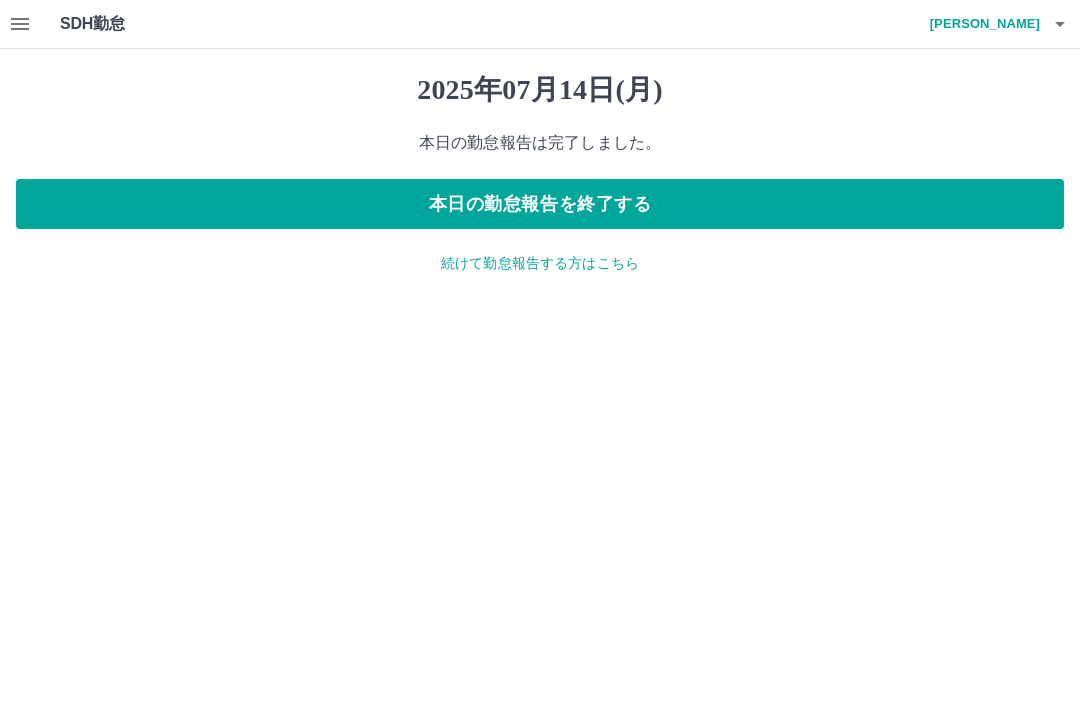 click on "本日の勤怠報告を終了する" at bounding box center (540, 204) 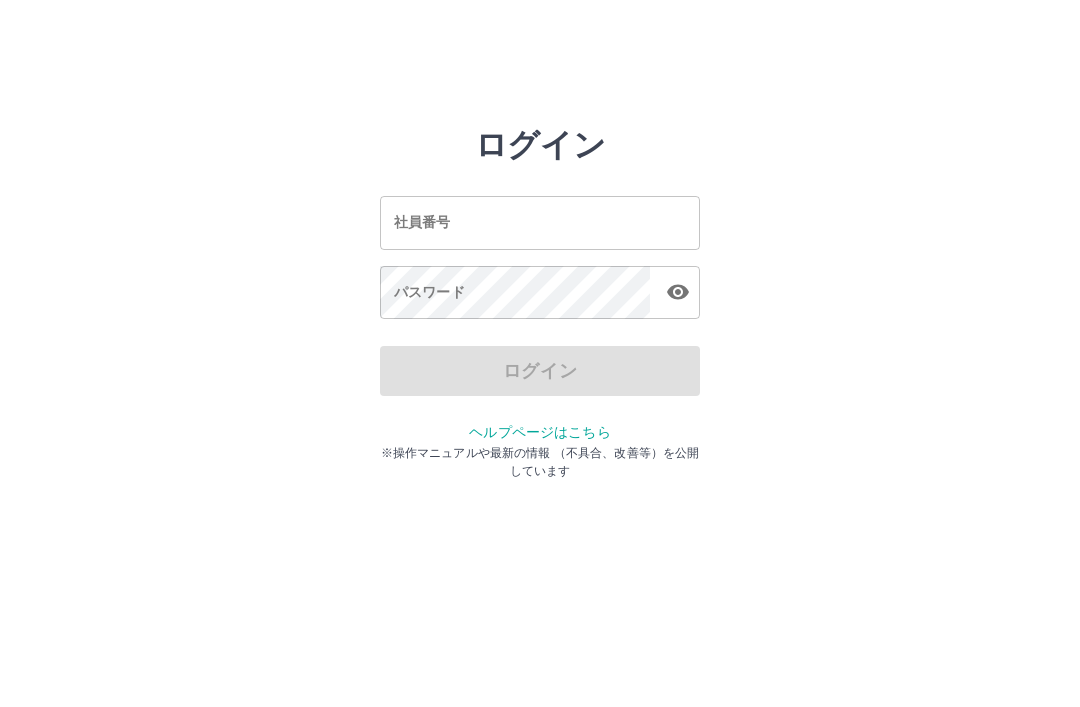 scroll, scrollTop: 0, scrollLeft: 0, axis: both 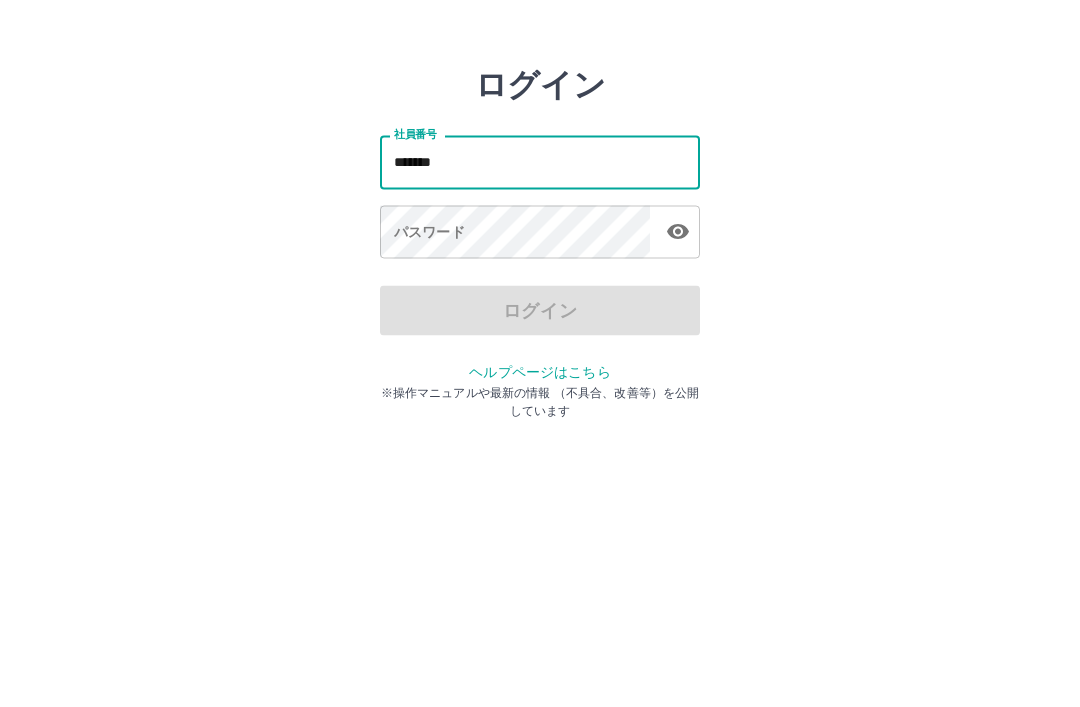 type on "*******" 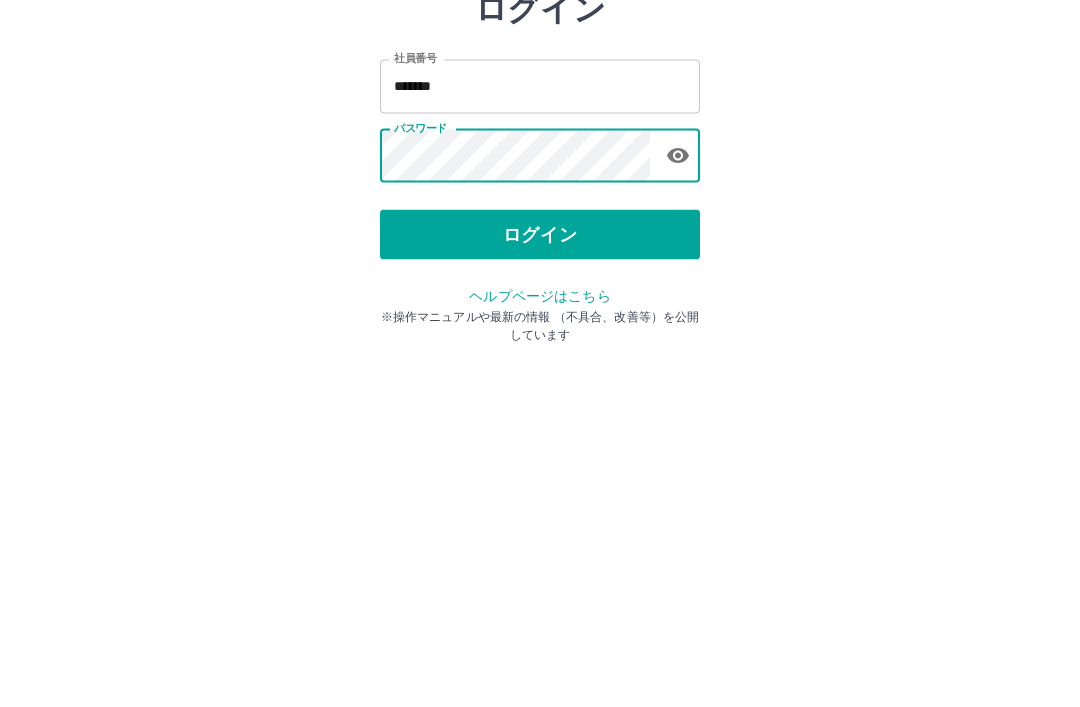 click on "ログイン" at bounding box center [540, 371] 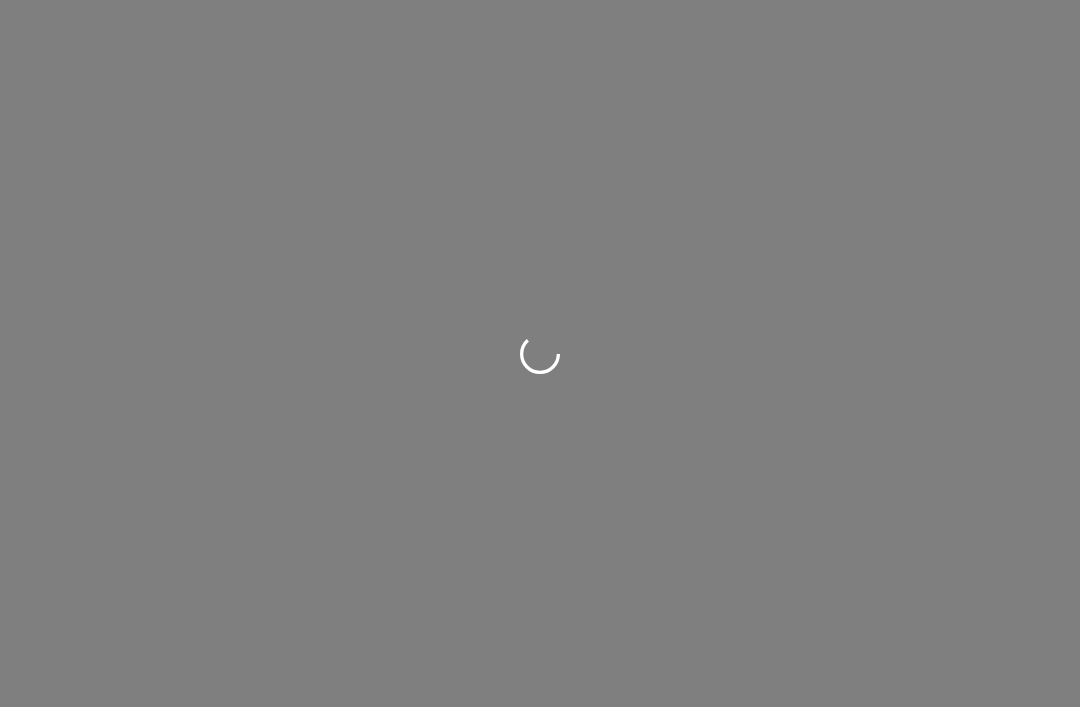 scroll, scrollTop: 0, scrollLeft: 0, axis: both 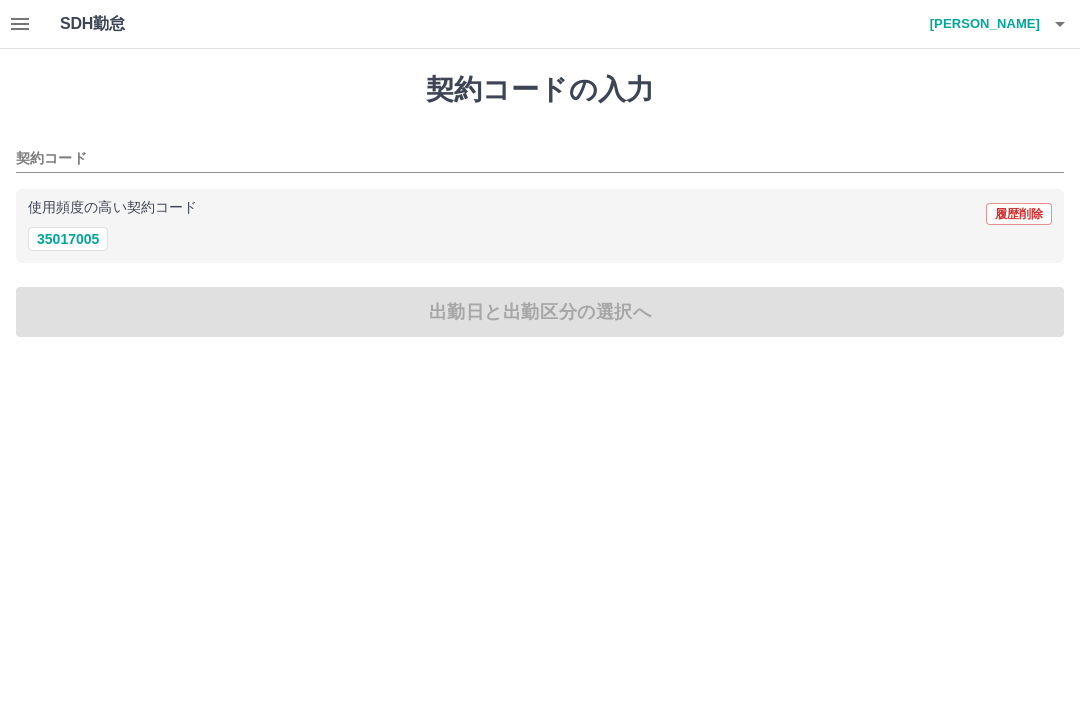 click on "契約コード" at bounding box center [525, 159] 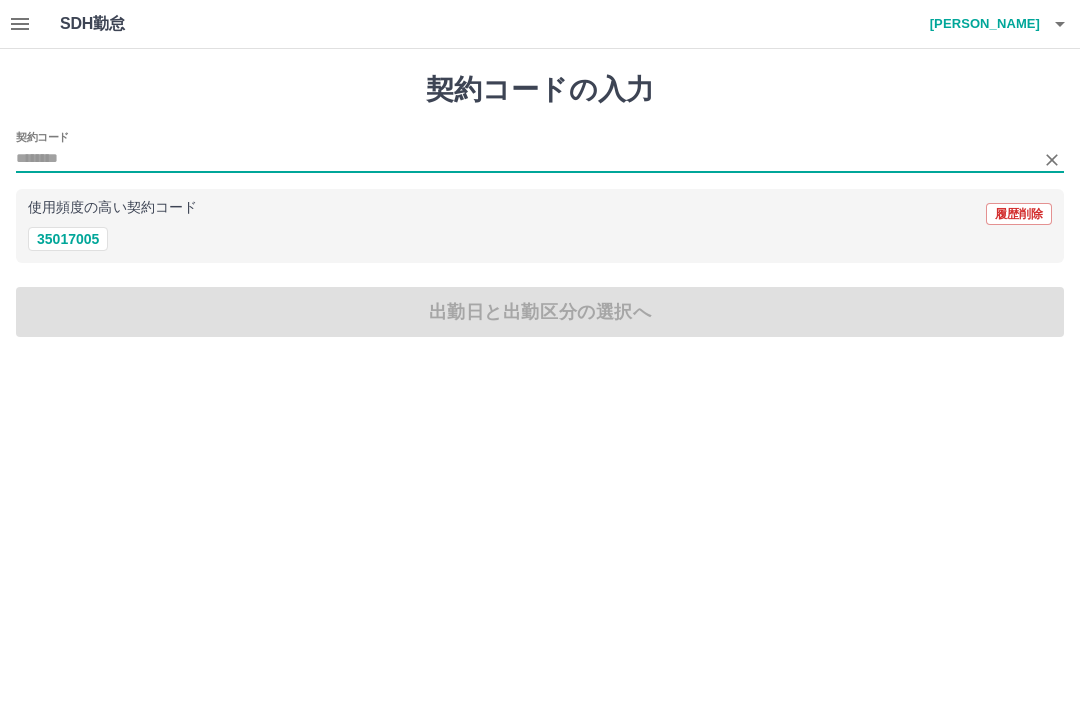 click on "35017005" at bounding box center (68, 239) 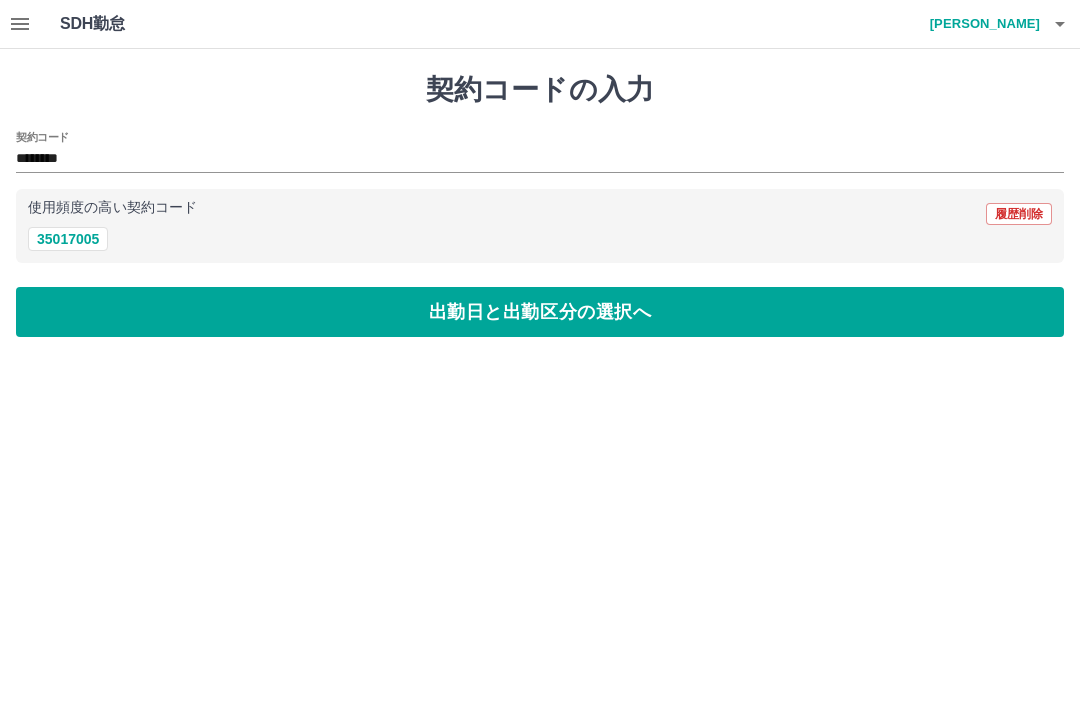 click on "出勤日と出勤区分の選択へ" at bounding box center (540, 312) 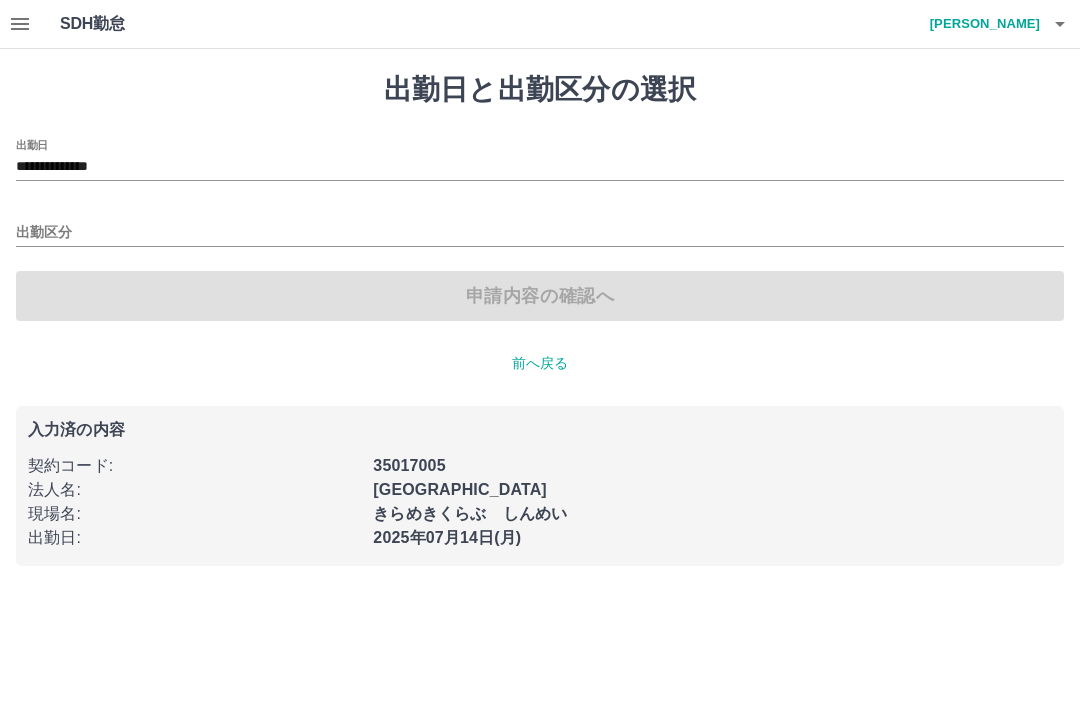 click on "出勤区分" at bounding box center (540, 233) 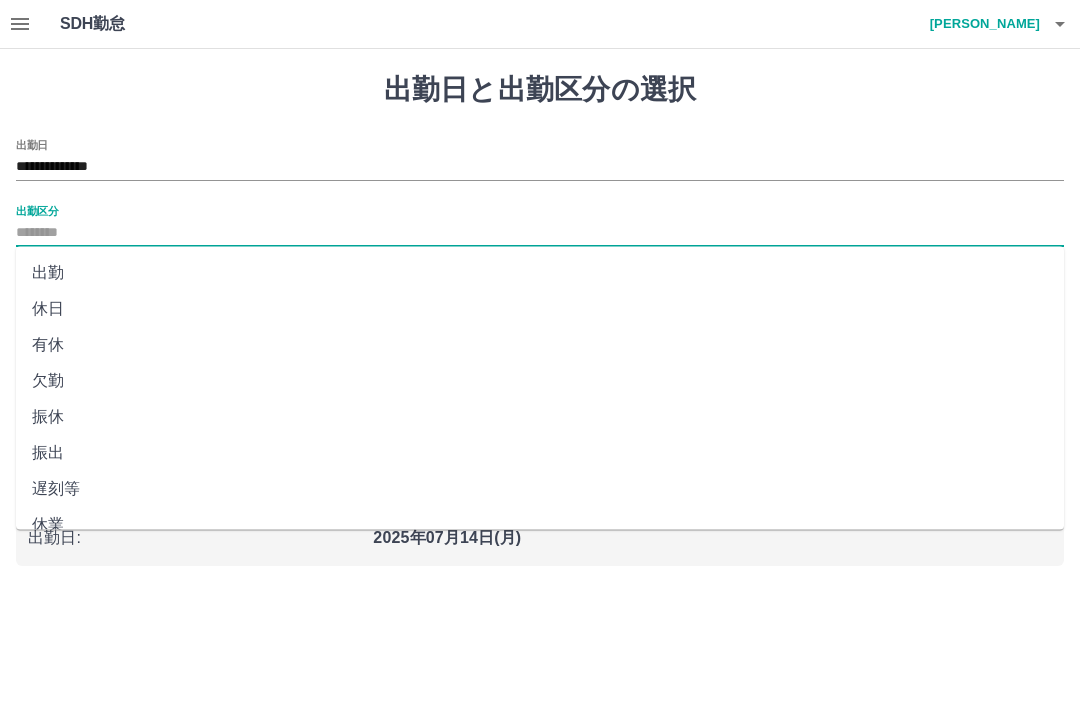 click on "出勤" at bounding box center (540, 273) 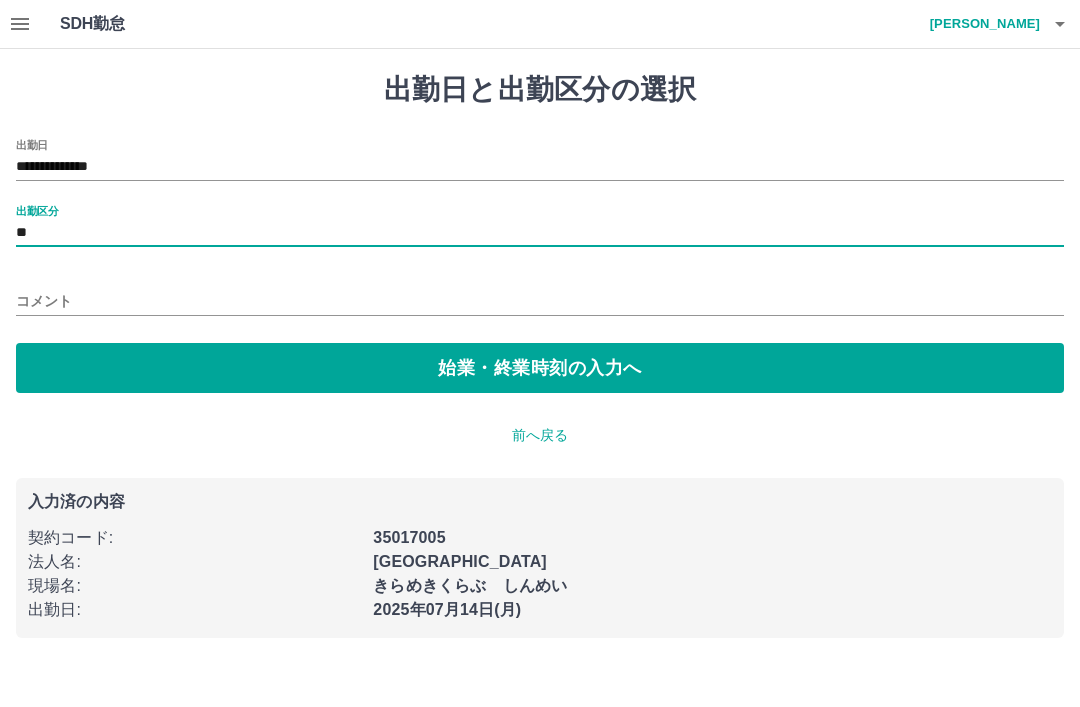 click on "始業・終業時刻の入力へ" at bounding box center [540, 368] 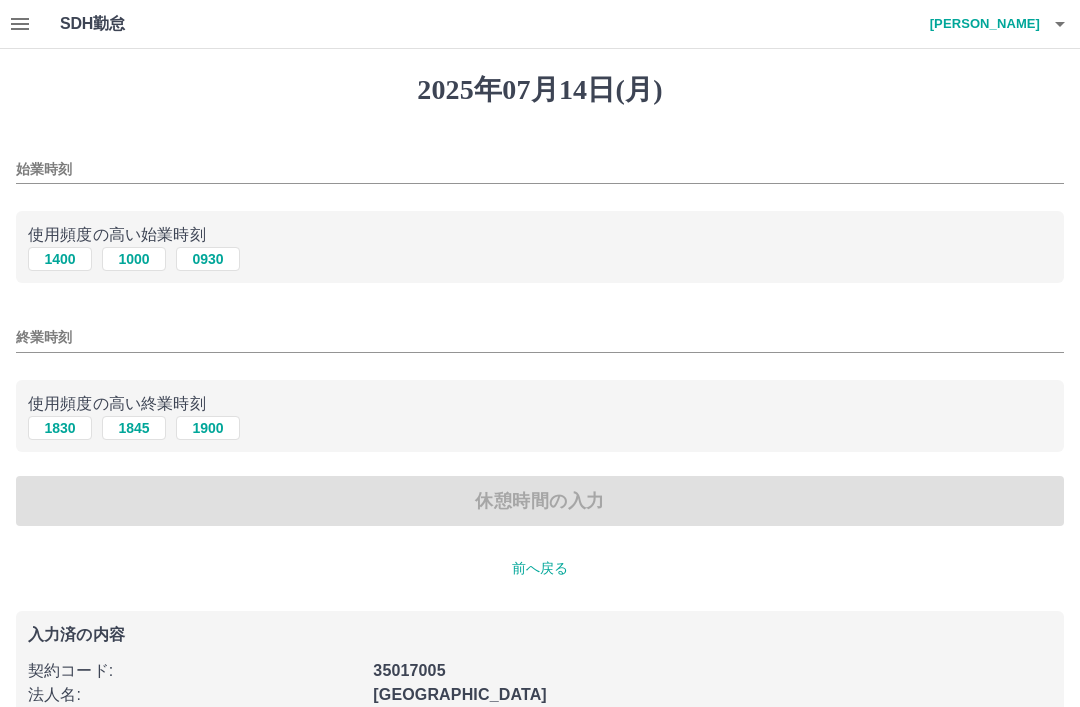 click on "始業時刻" at bounding box center (540, 169) 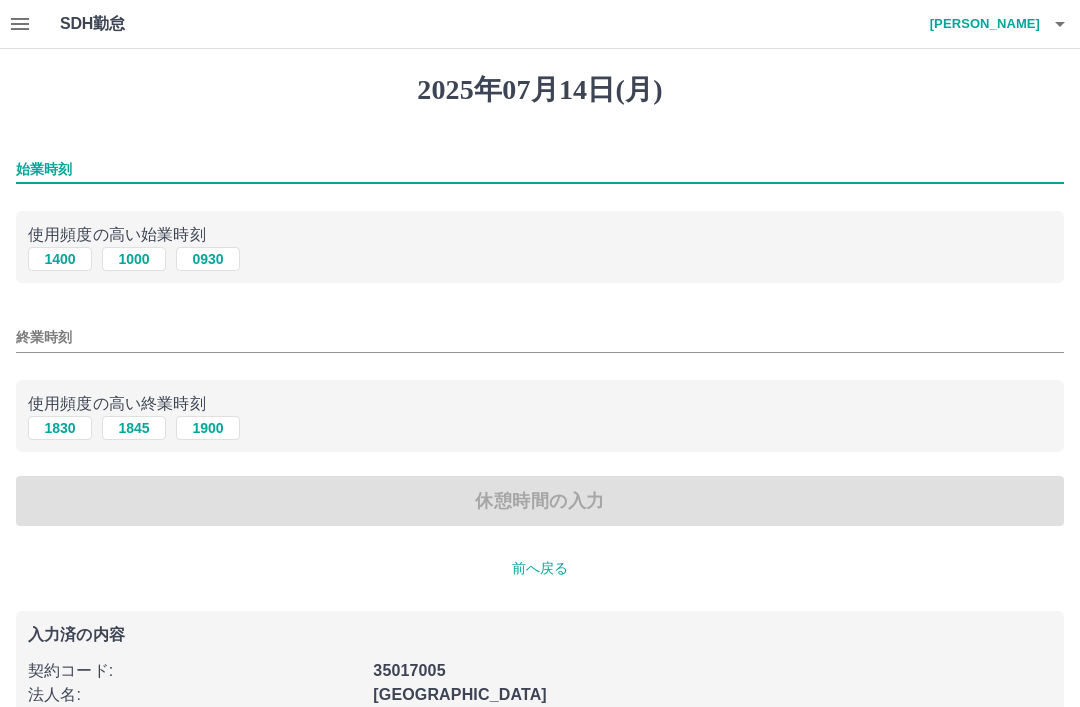 click on "1400" at bounding box center [60, 259] 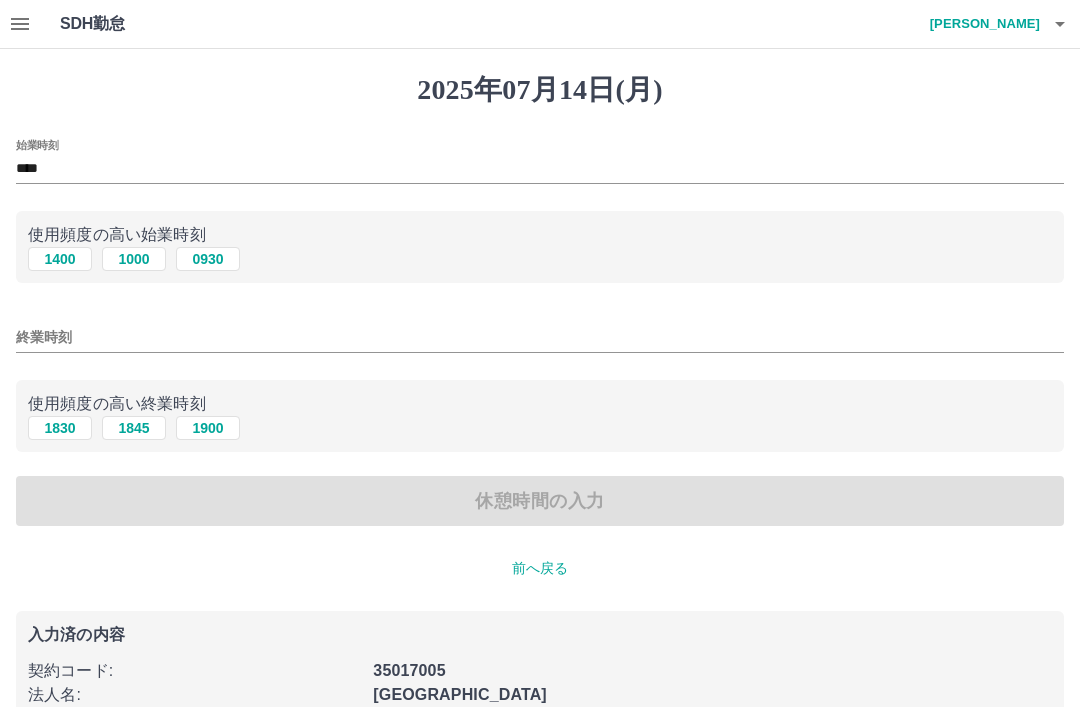 click on "終業時刻" at bounding box center (540, 337) 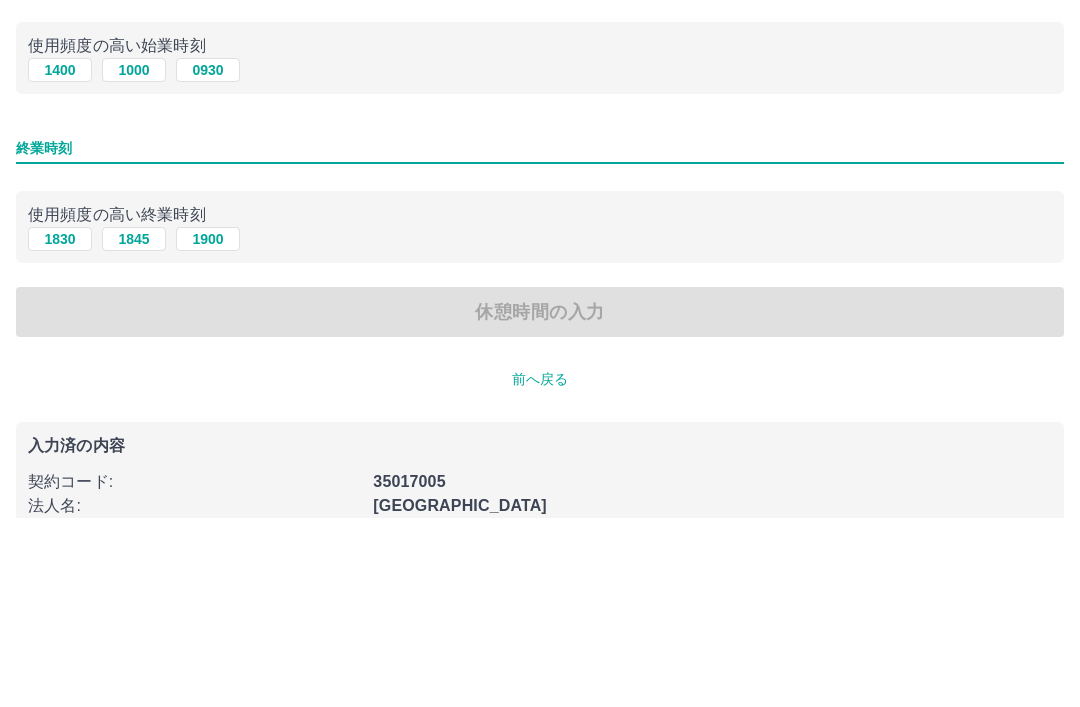 click on "1830" at bounding box center [60, 428] 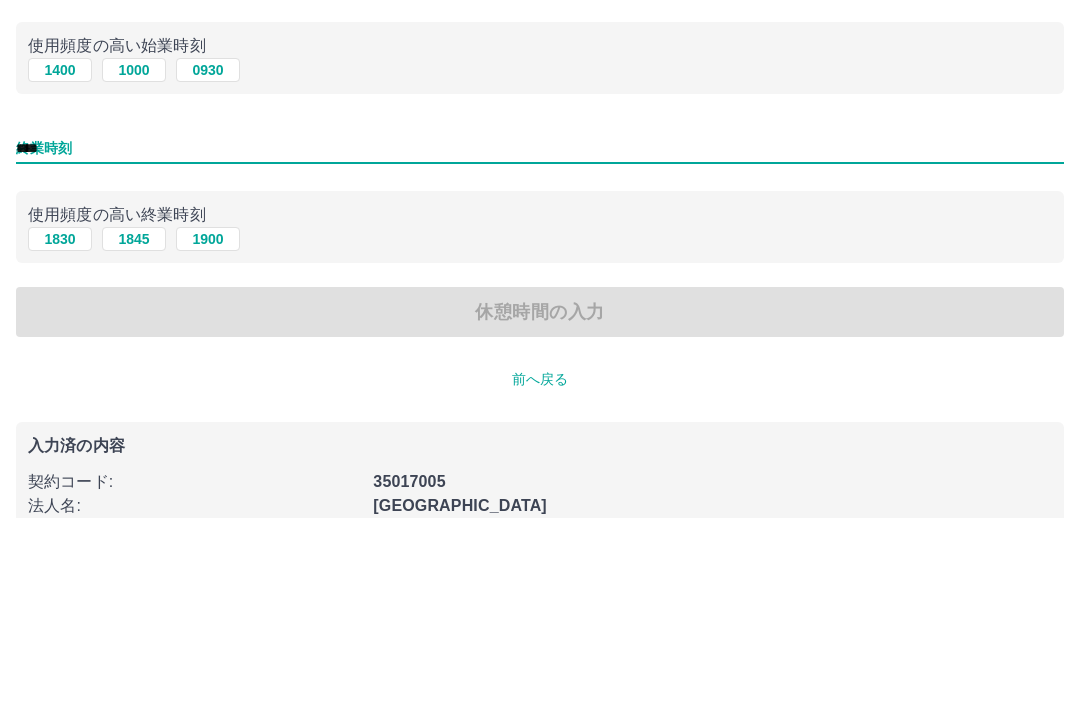 scroll, scrollTop: 114, scrollLeft: 0, axis: vertical 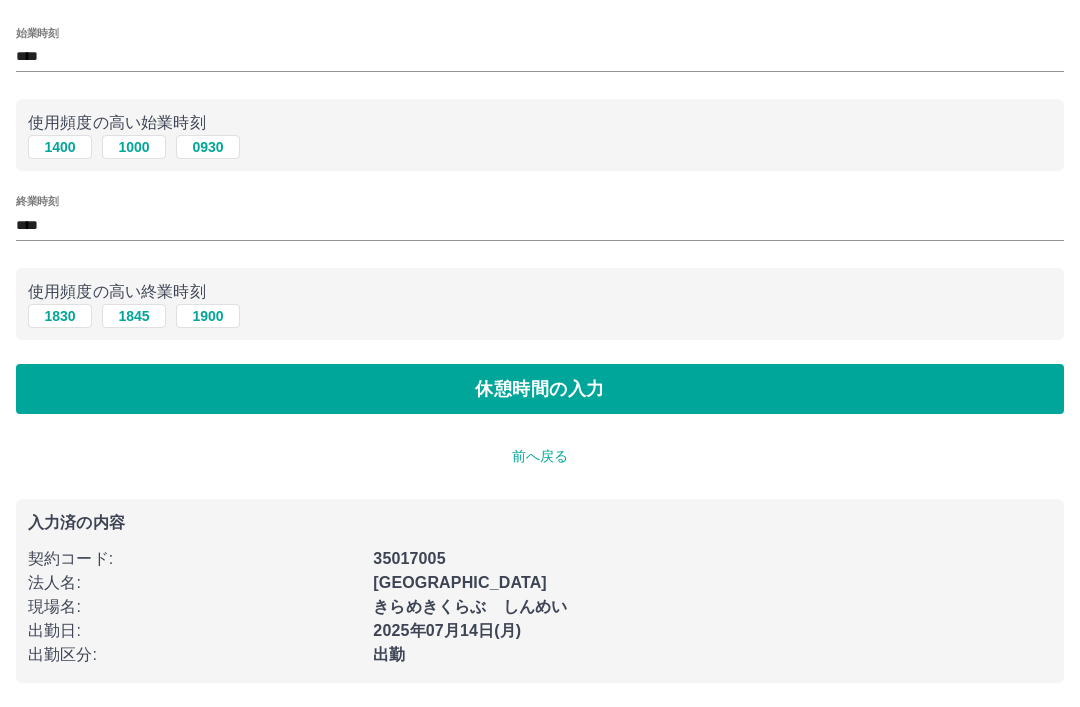 click on "休憩時間の入力" at bounding box center (540, 389) 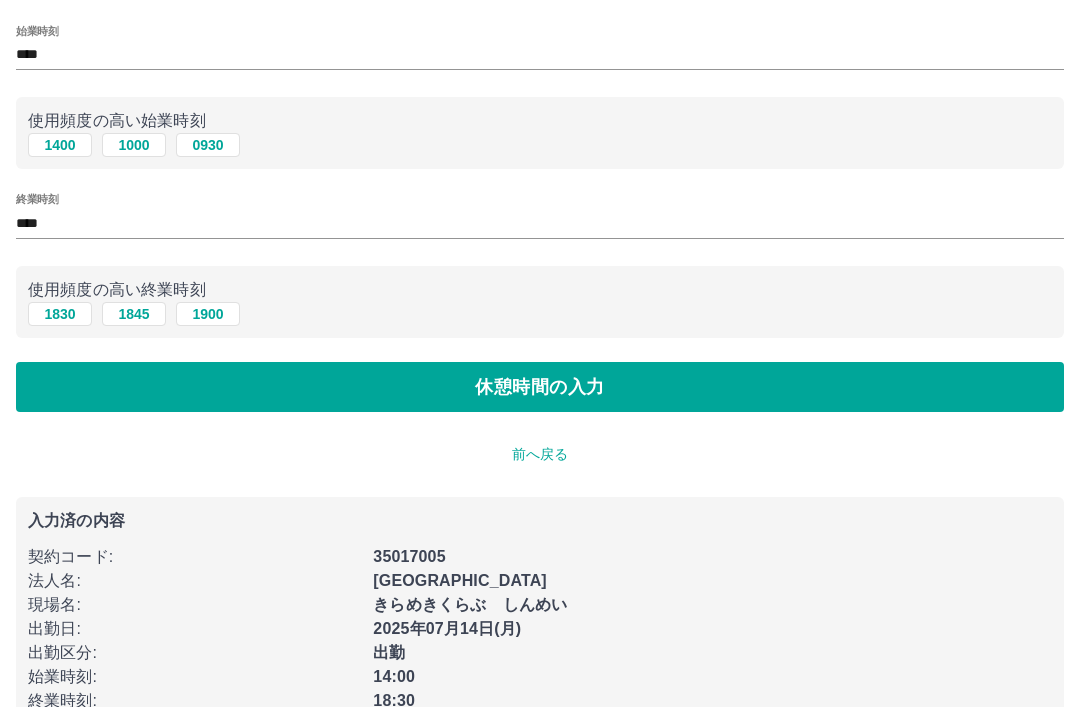 scroll, scrollTop: 0, scrollLeft: 0, axis: both 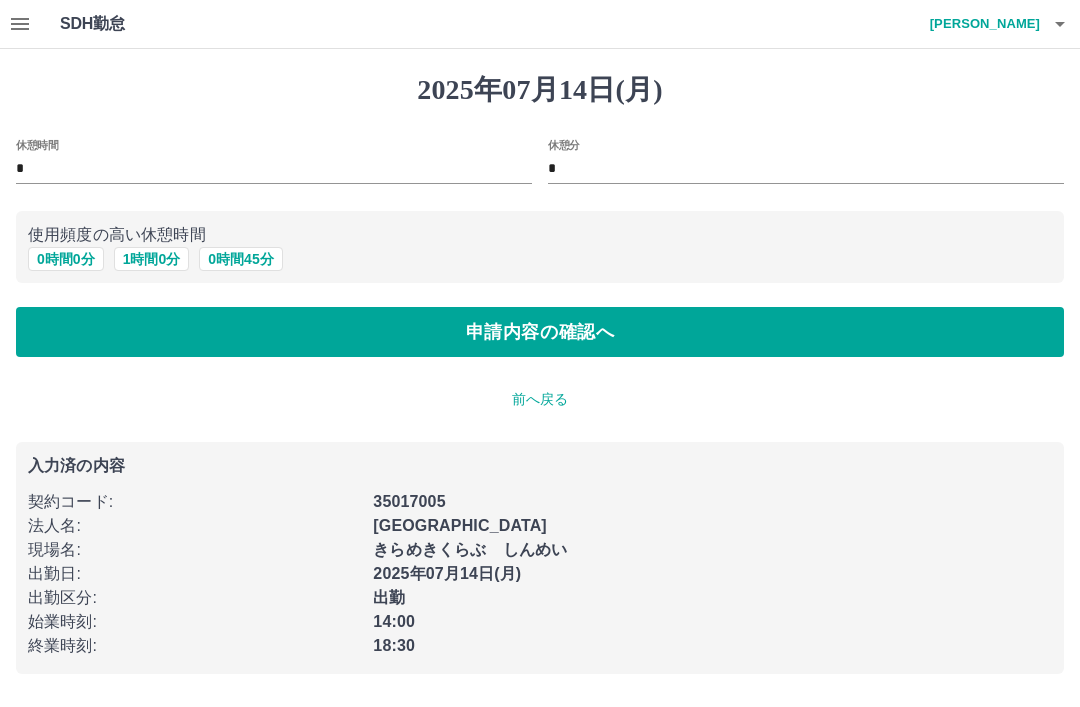 click on "*" at bounding box center (274, 169) 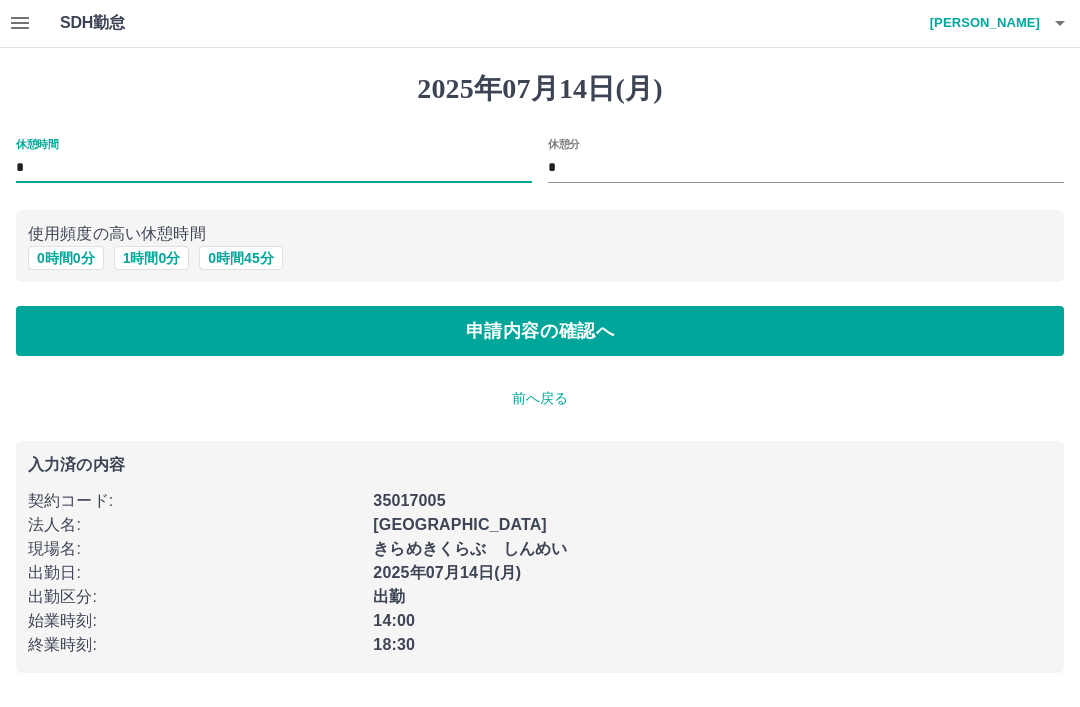 click on "0 時間 0 分" at bounding box center (66, 259) 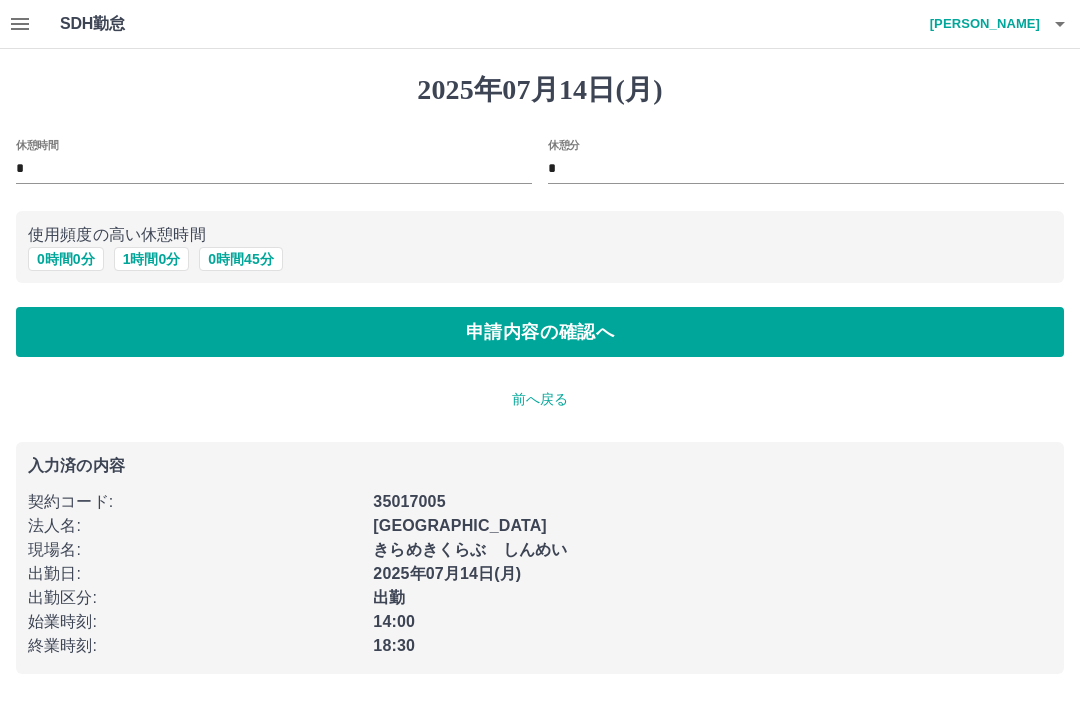 click on "申請内容の確認へ" at bounding box center (540, 332) 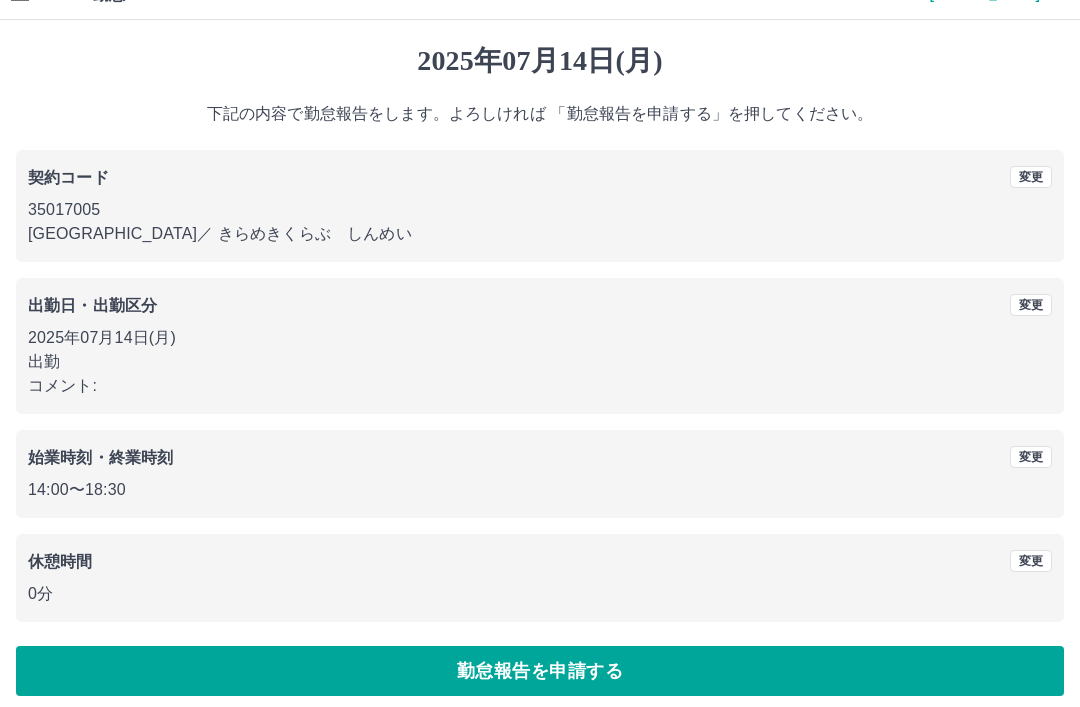 scroll, scrollTop: 41, scrollLeft: 0, axis: vertical 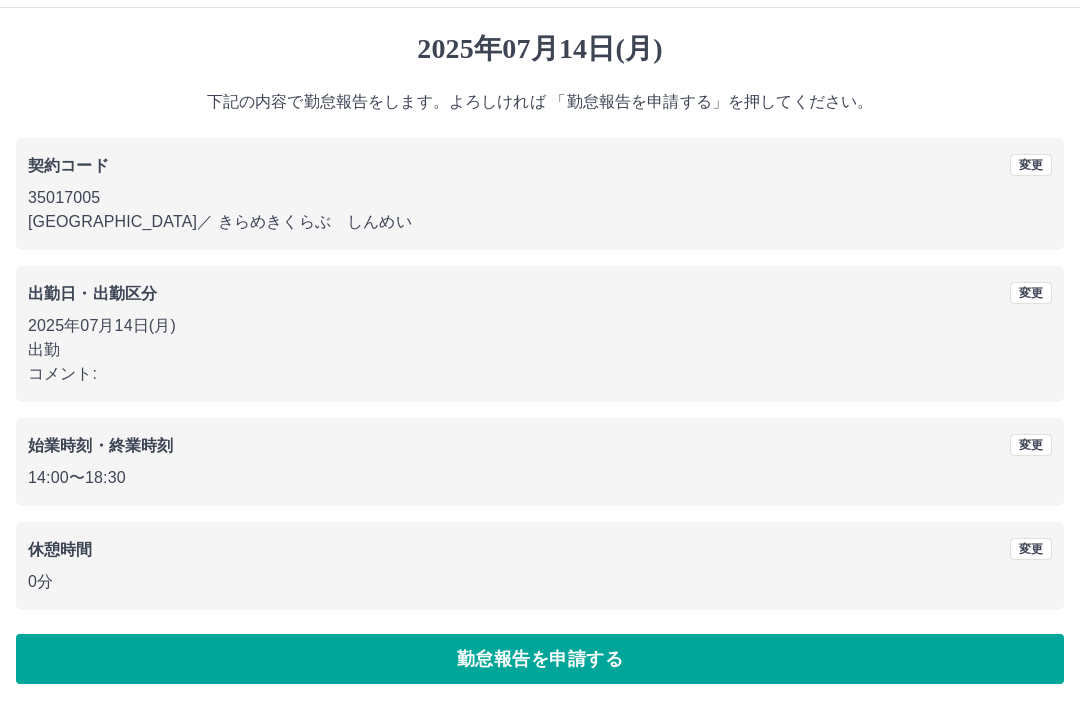 click on "勤怠報告を申請する" at bounding box center [540, 659] 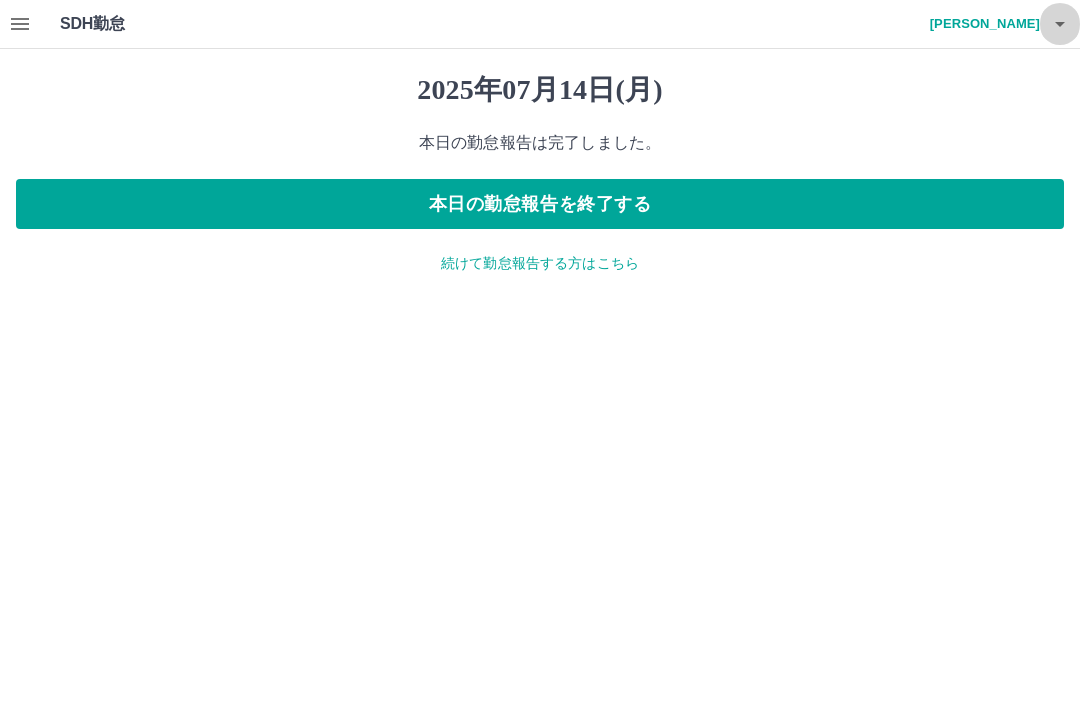 click 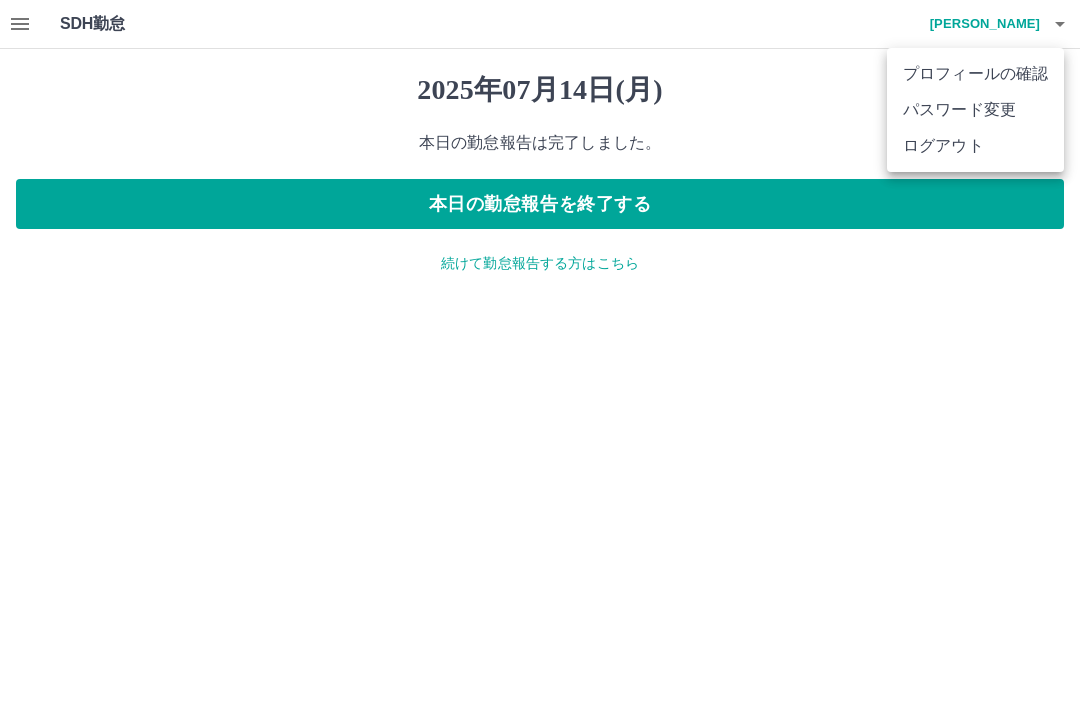 click on "ログアウト" at bounding box center [975, 146] 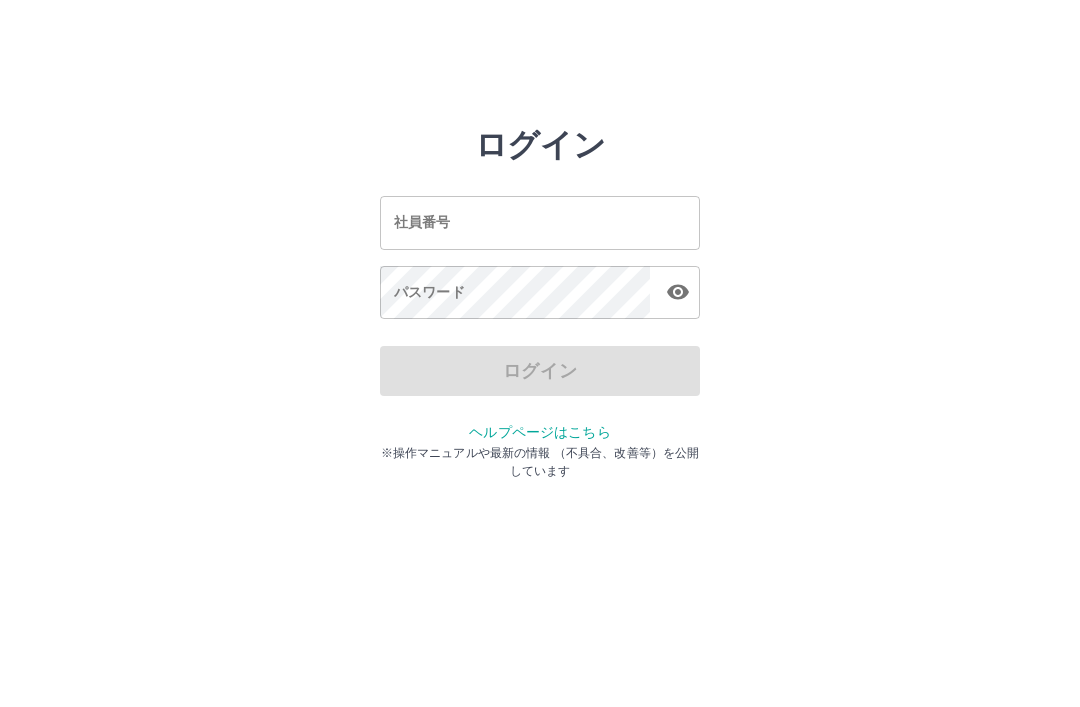 scroll, scrollTop: 0, scrollLeft: 0, axis: both 